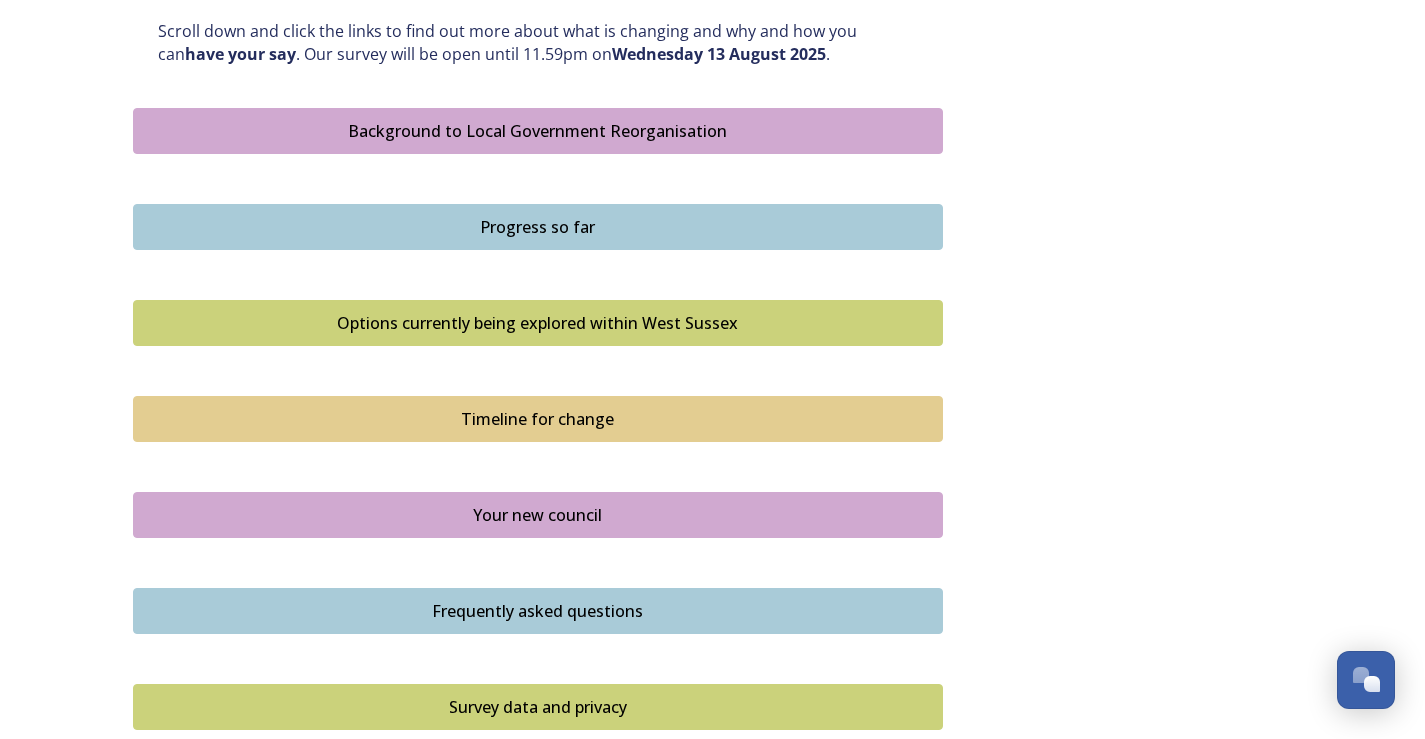 scroll, scrollTop: 900, scrollLeft: 0, axis: vertical 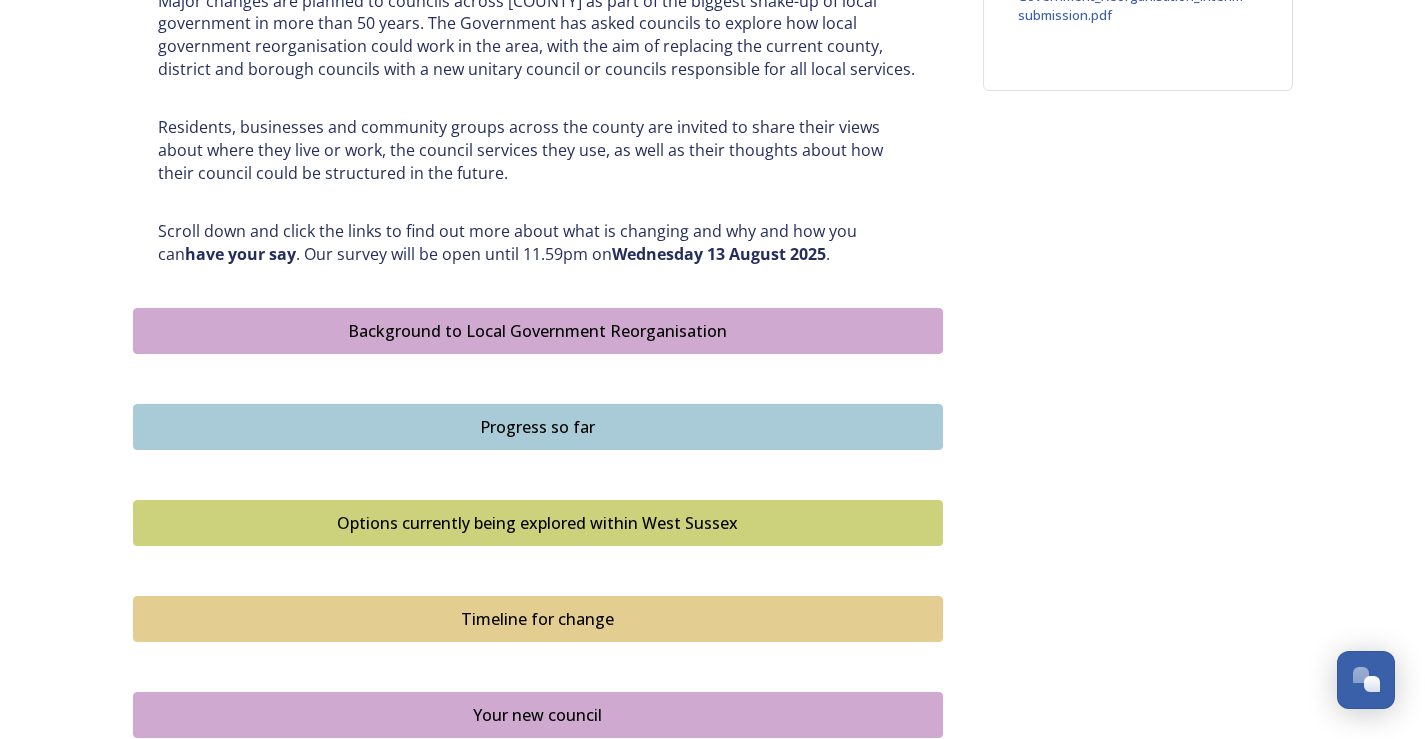 click on "Options currently being explored within West Sussex" at bounding box center [538, 523] 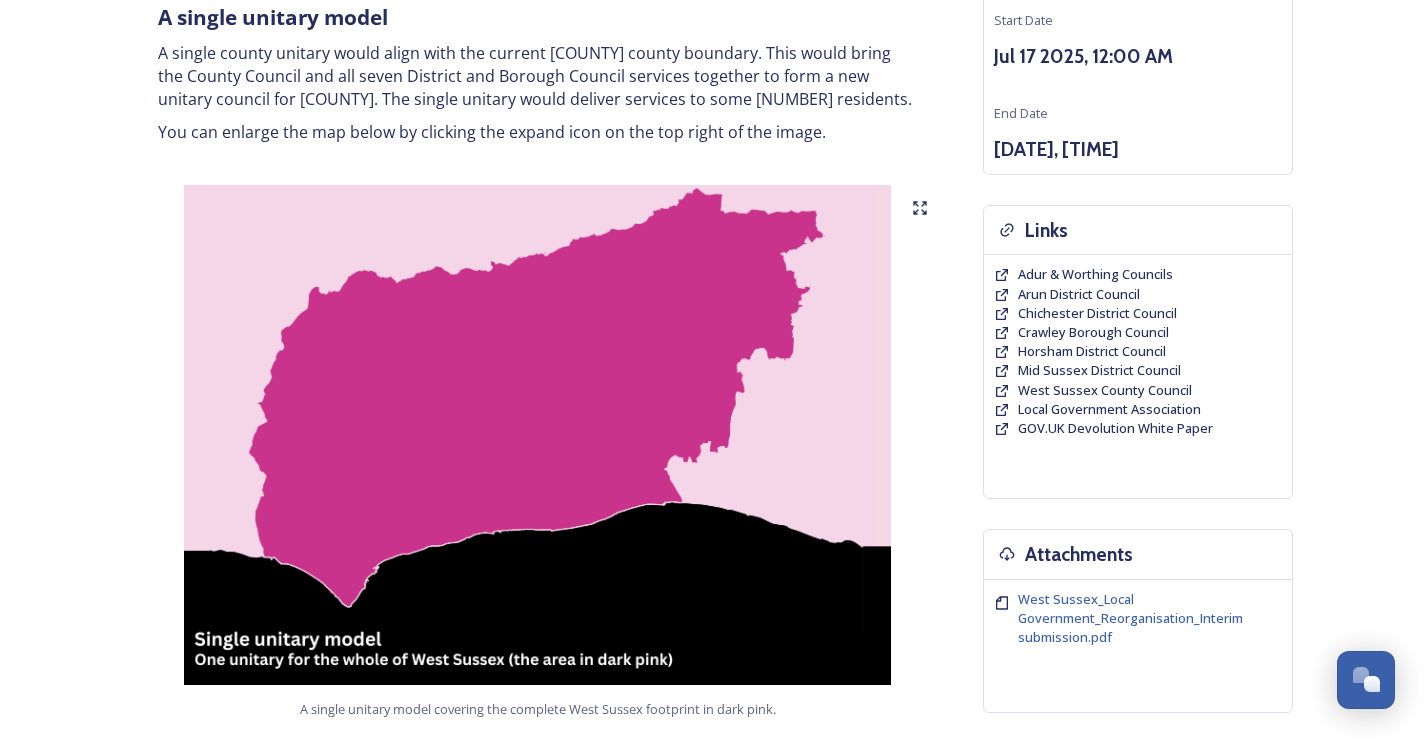 scroll, scrollTop: 0, scrollLeft: 0, axis: both 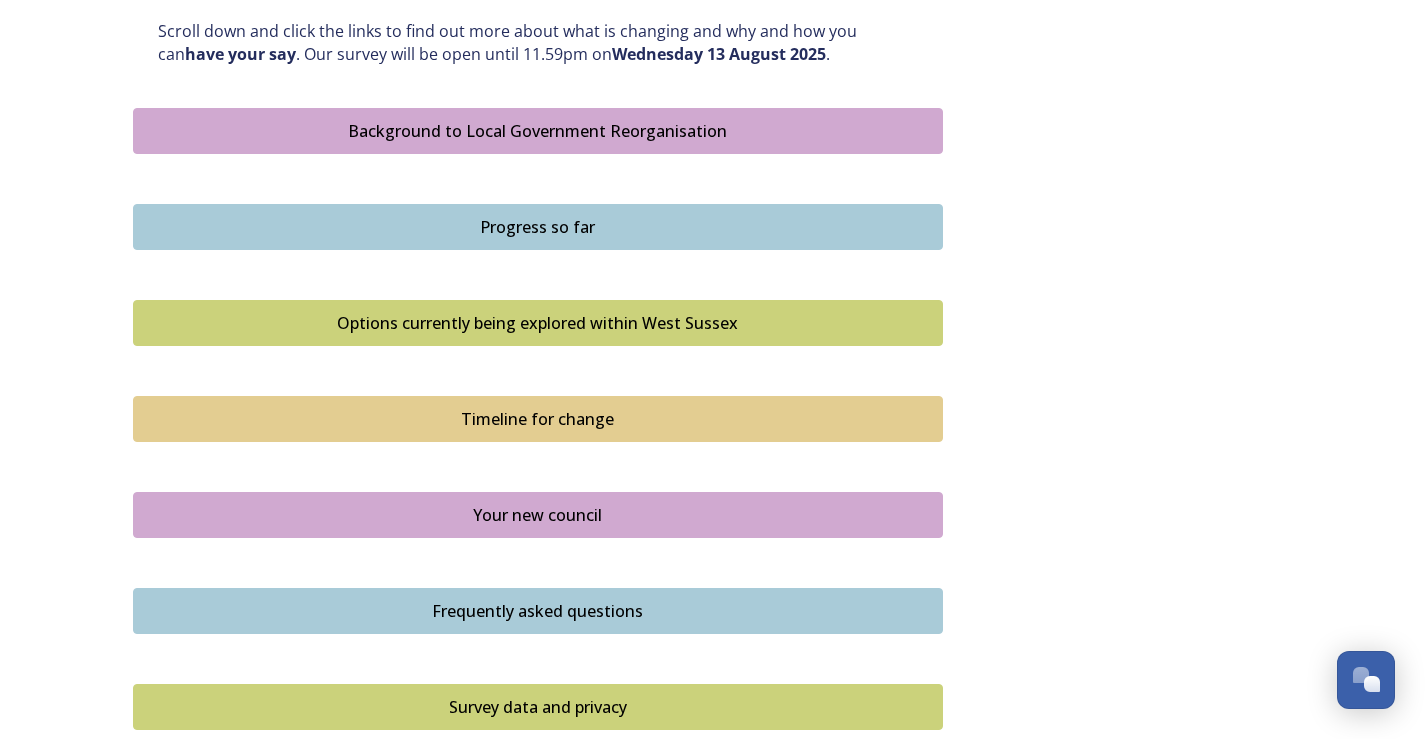 click on "Timeline for change" at bounding box center [538, 419] 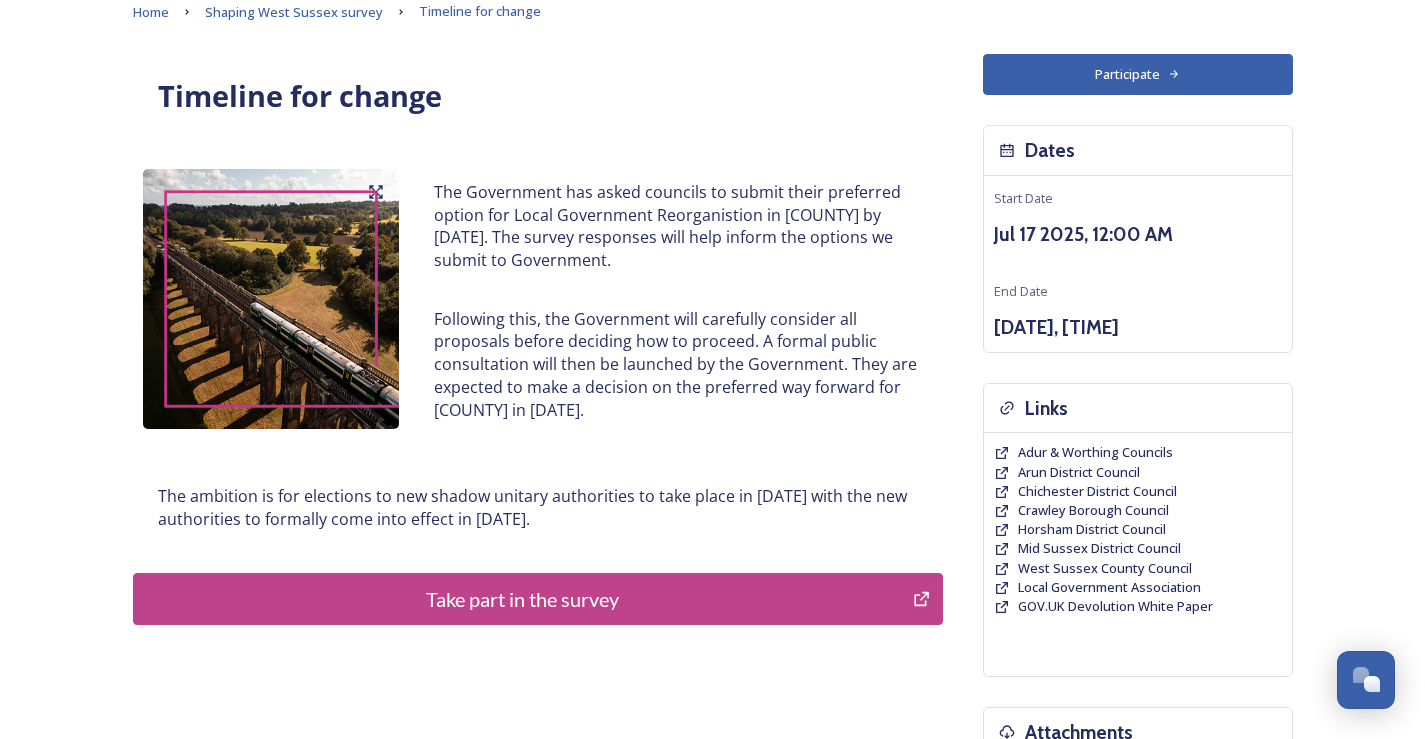 scroll, scrollTop: 300, scrollLeft: 0, axis: vertical 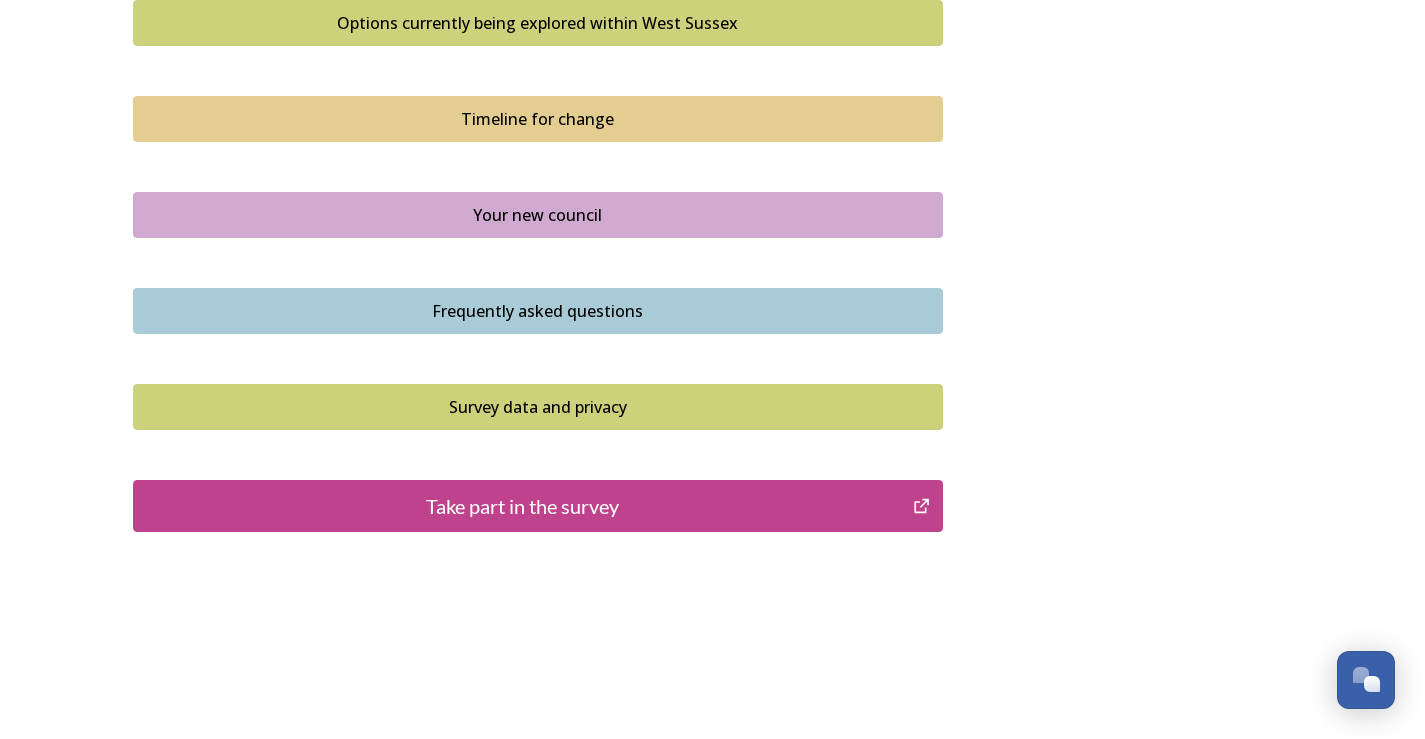 click on "Your new council" at bounding box center (538, 215) 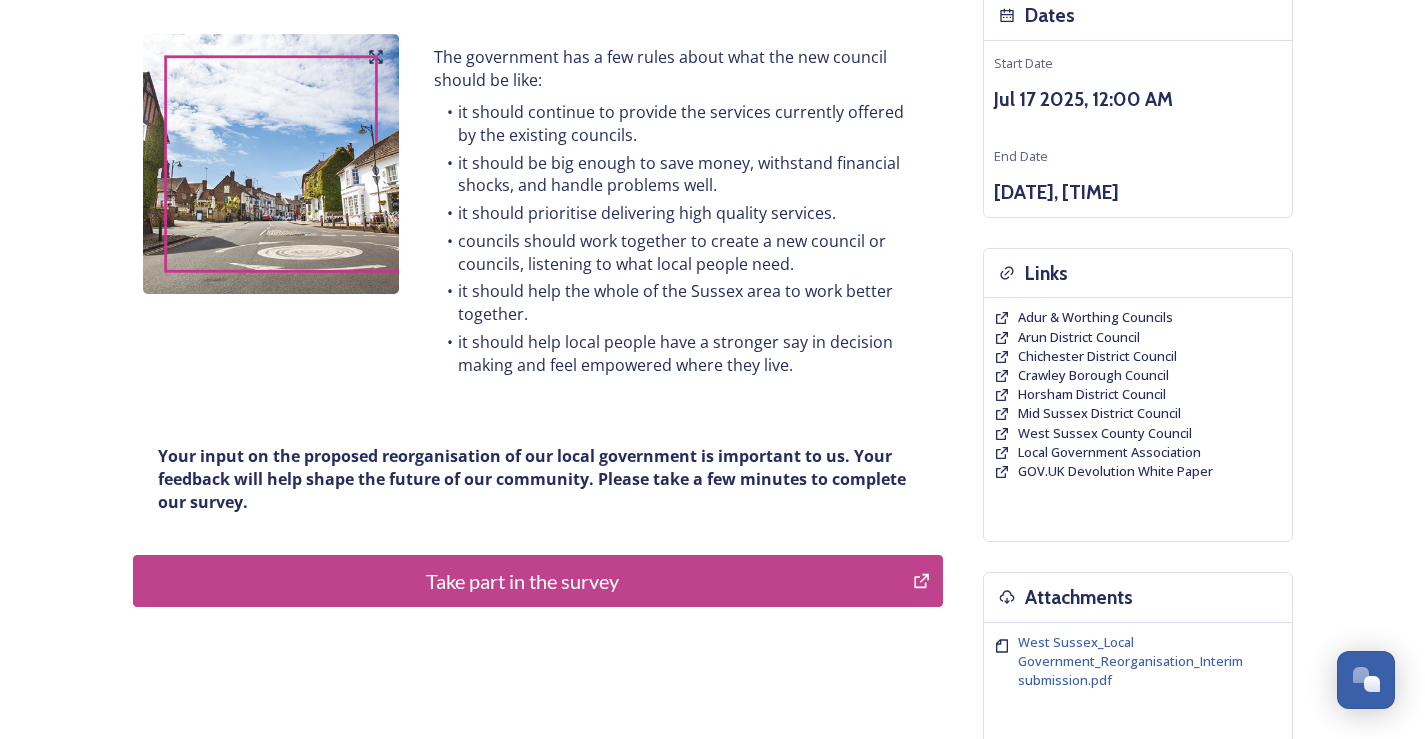 scroll, scrollTop: 200, scrollLeft: 0, axis: vertical 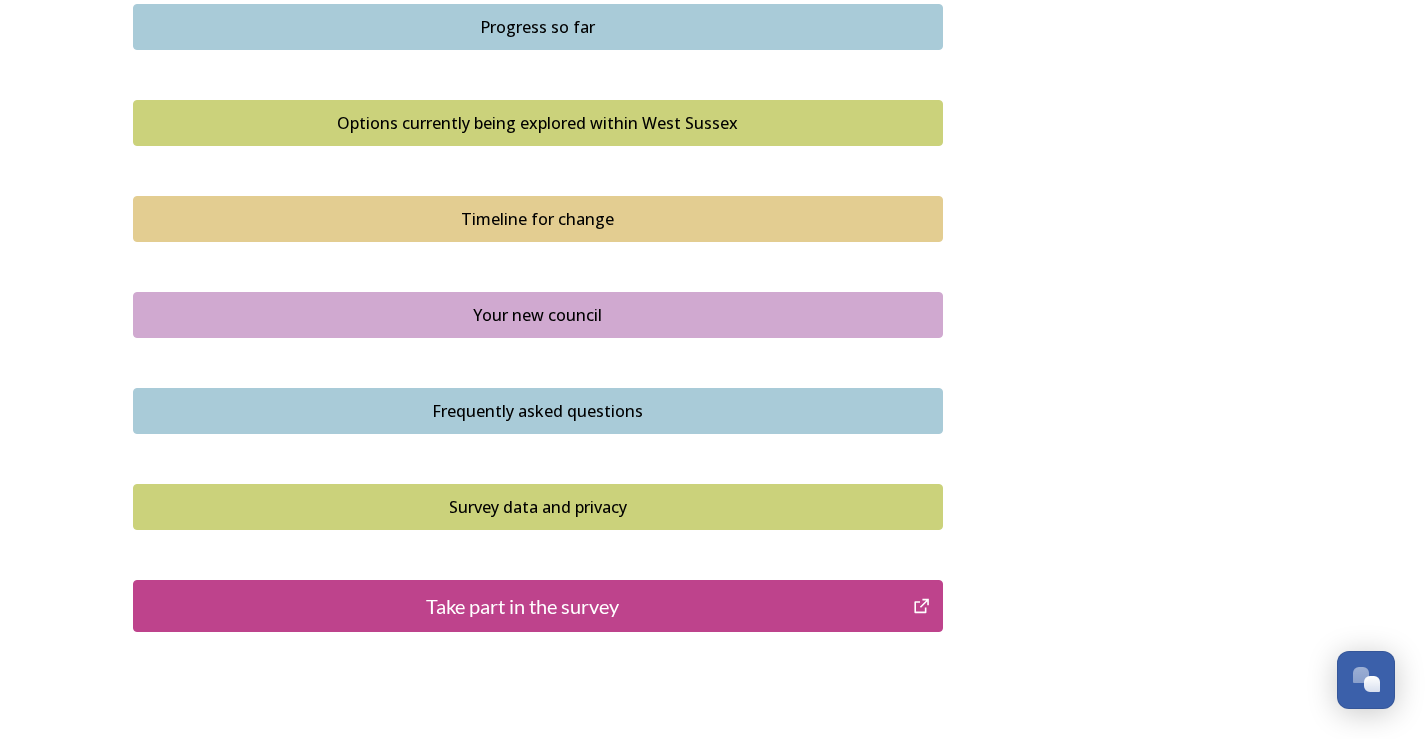 click on "Frequently asked questions" at bounding box center [538, 411] 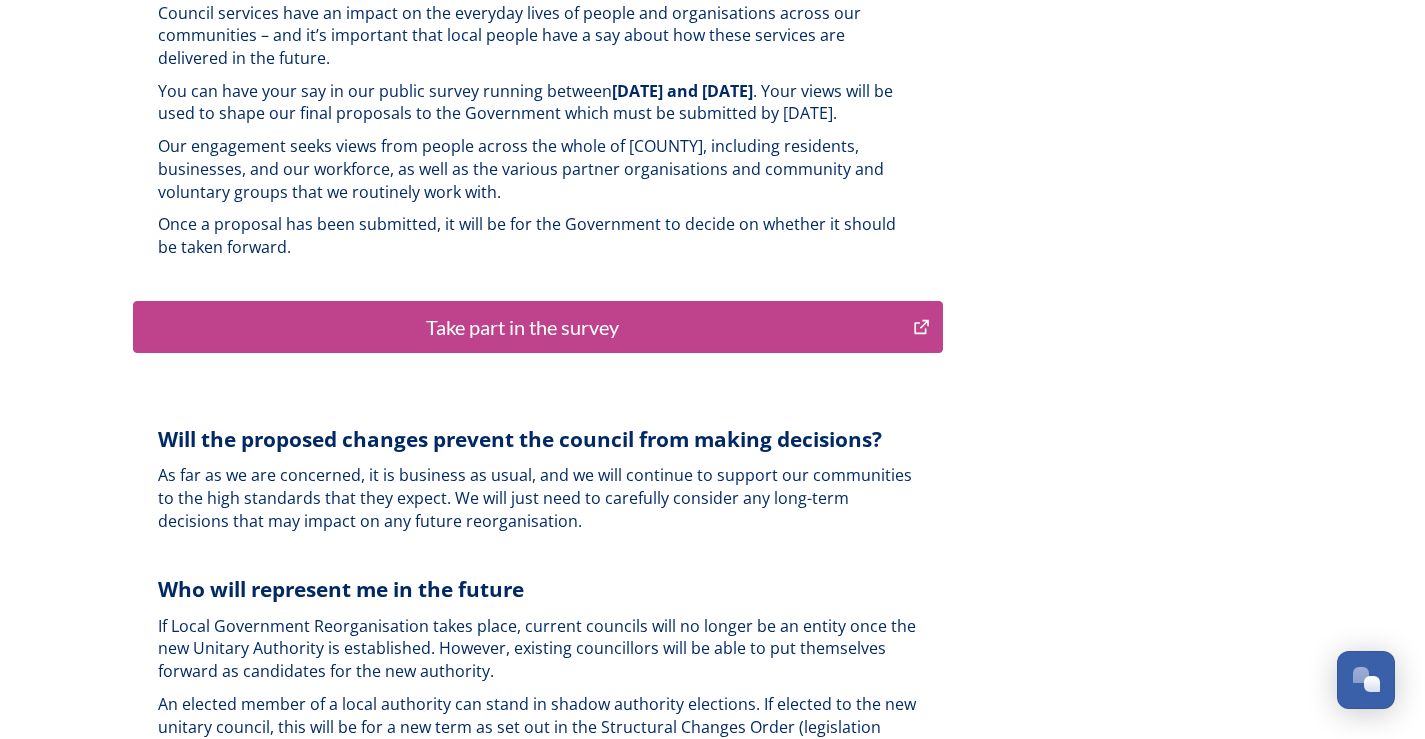 scroll, scrollTop: 5000, scrollLeft: 0, axis: vertical 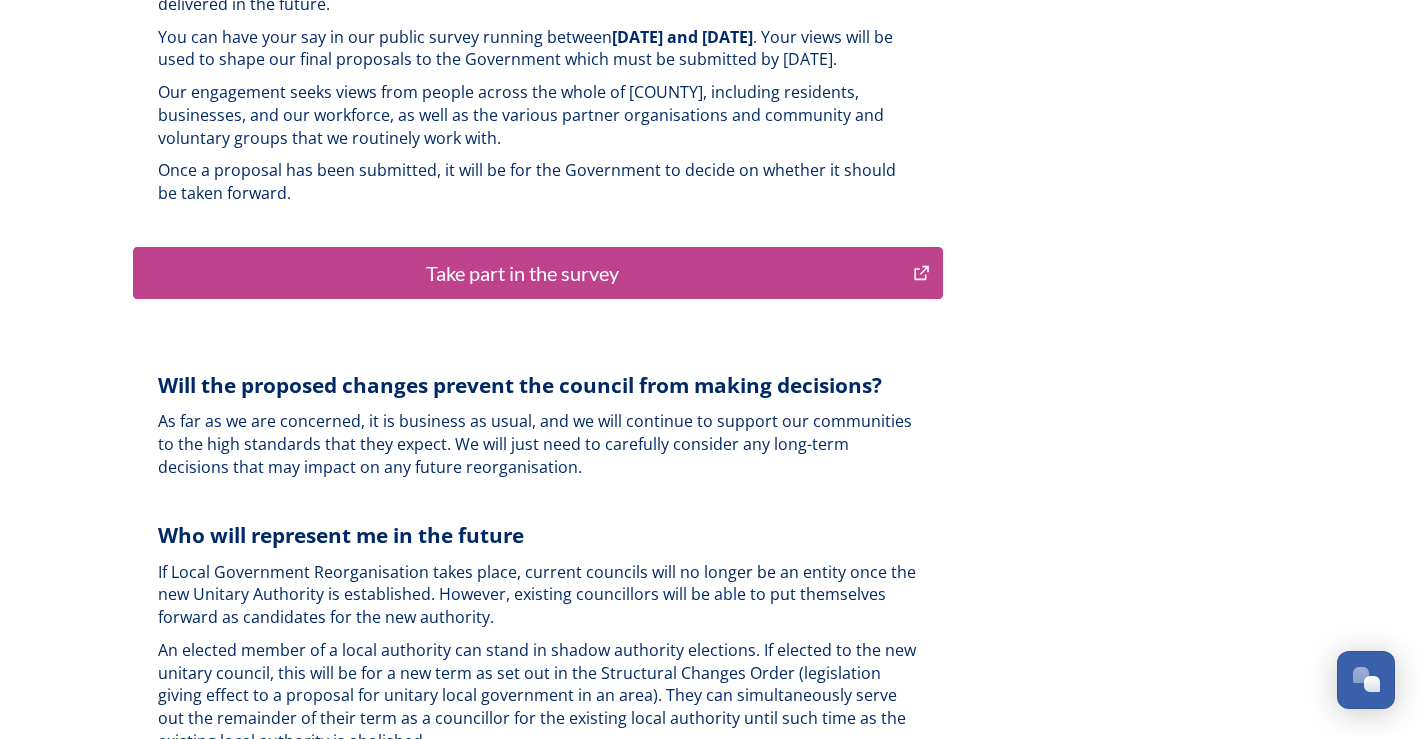 click on "Take part in the survey" at bounding box center [523, 273] 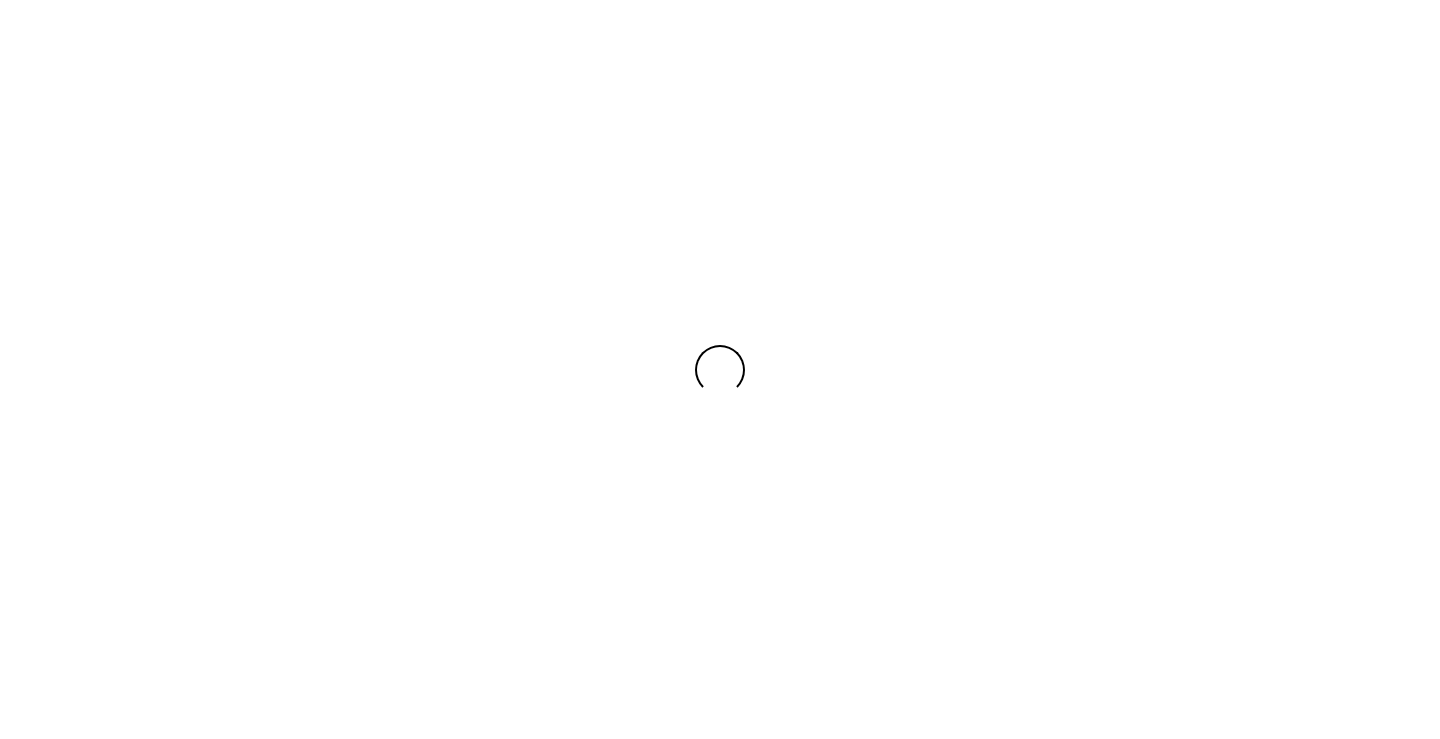 scroll, scrollTop: 0, scrollLeft: 0, axis: both 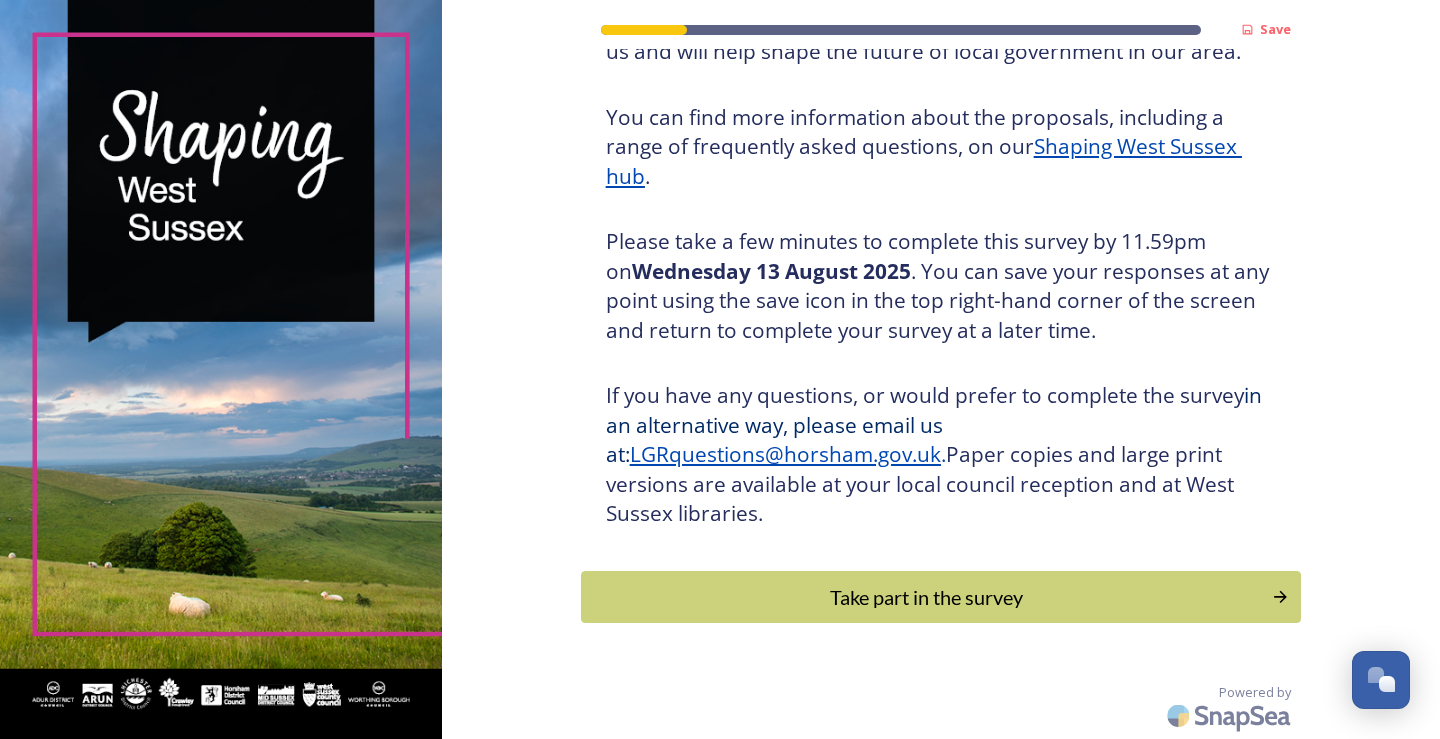 click on "Save Shaping West Sussex Thank you for taking the time to complete this survey. Your views on the proposed reorganisation of our local government is important to us and will help shape the future of local government in our area.  You can find more information about the proposals, including a range of frequently asked questions, on our  Shaping West Sussex hub . Please take a few minutes to complete this survey by 11.59pm on  Wednesday 13 August 2025 . You can save your responses at any point using the save icon in the top right-hand corner of the screen and return to complete your survey at a later time.  If you have any questions, or would prefer to complete the survey  in an alternative way, please email us at:  LGRquestions@horsham.gov.uk .  Paper copies and large print versions are available at your local council reception and at West Sussex libraries. Take part in the survey   Powered by" at bounding box center [941, 258] 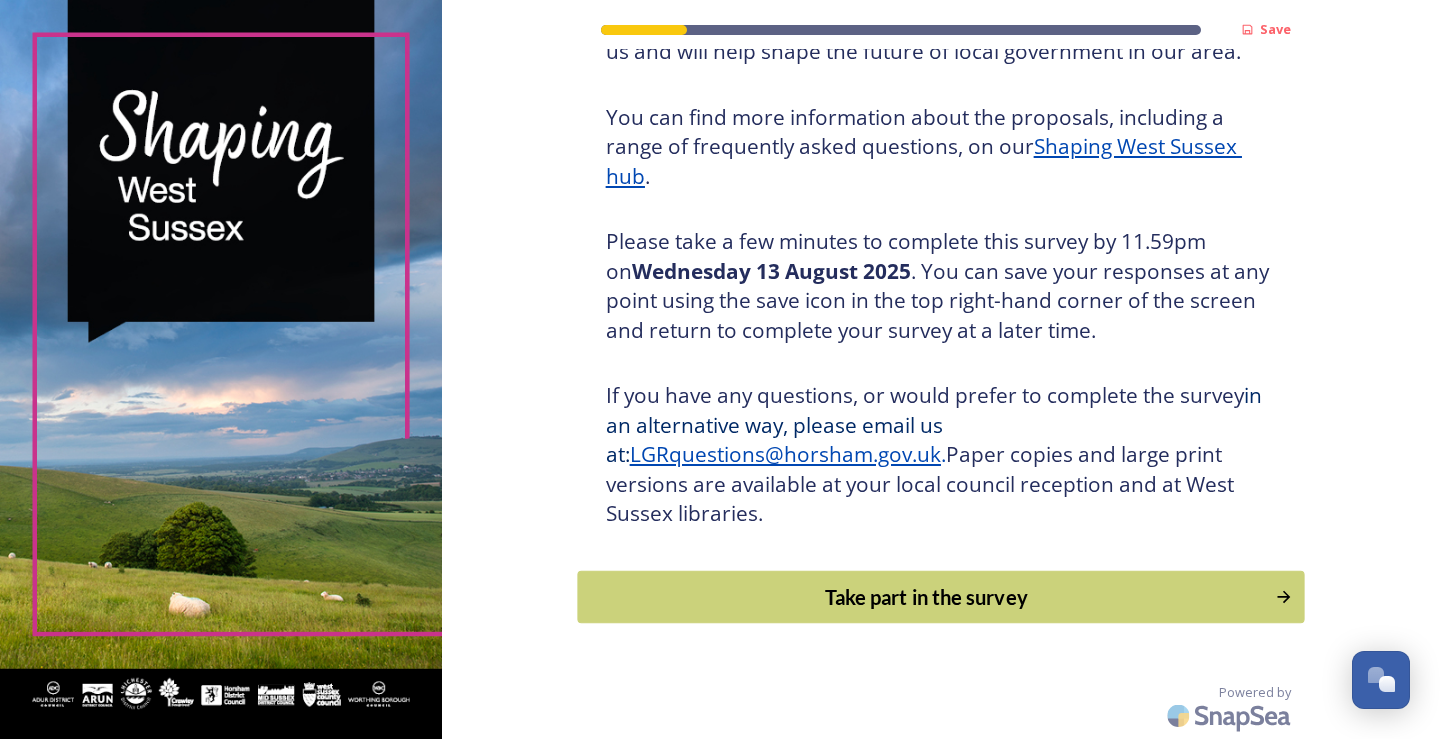 click on "Take part in the survey" at bounding box center [926, 597] 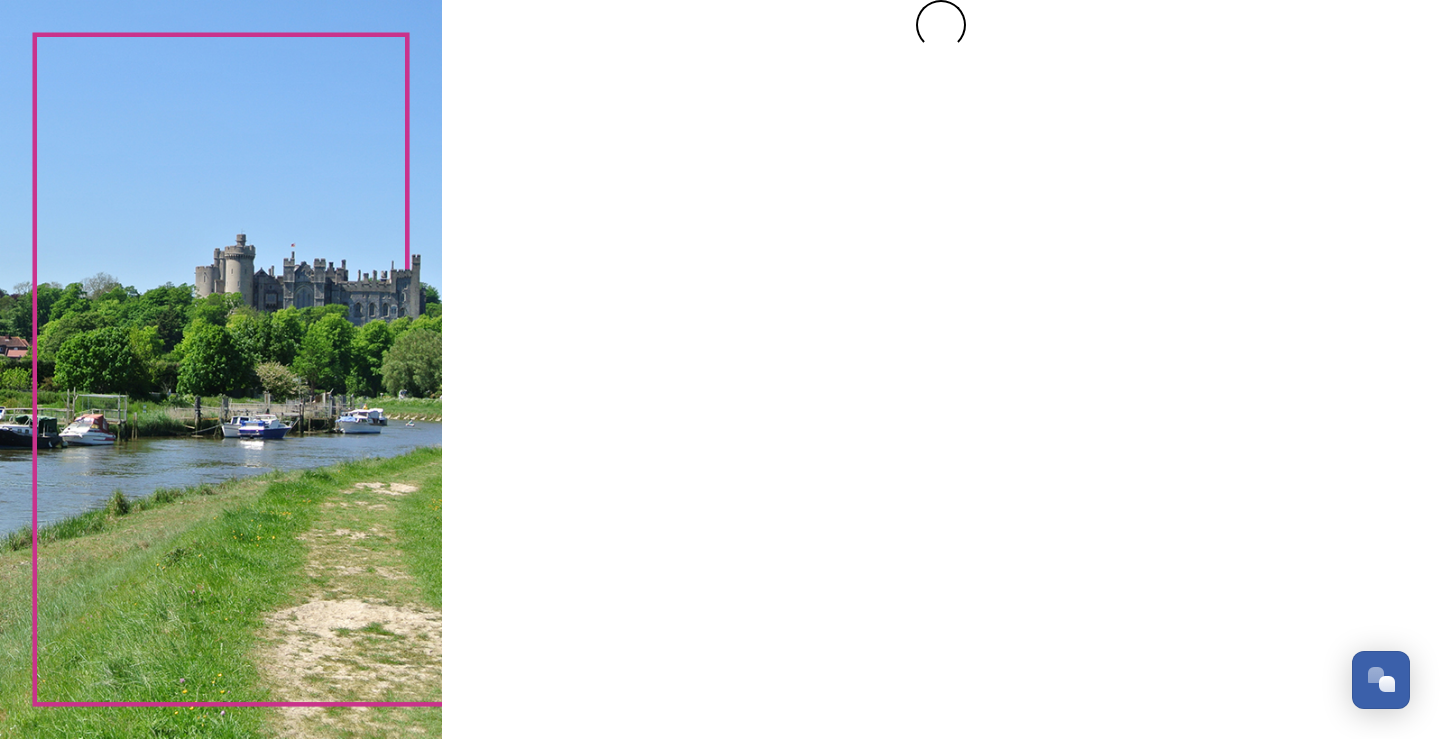scroll, scrollTop: 0, scrollLeft: 0, axis: both 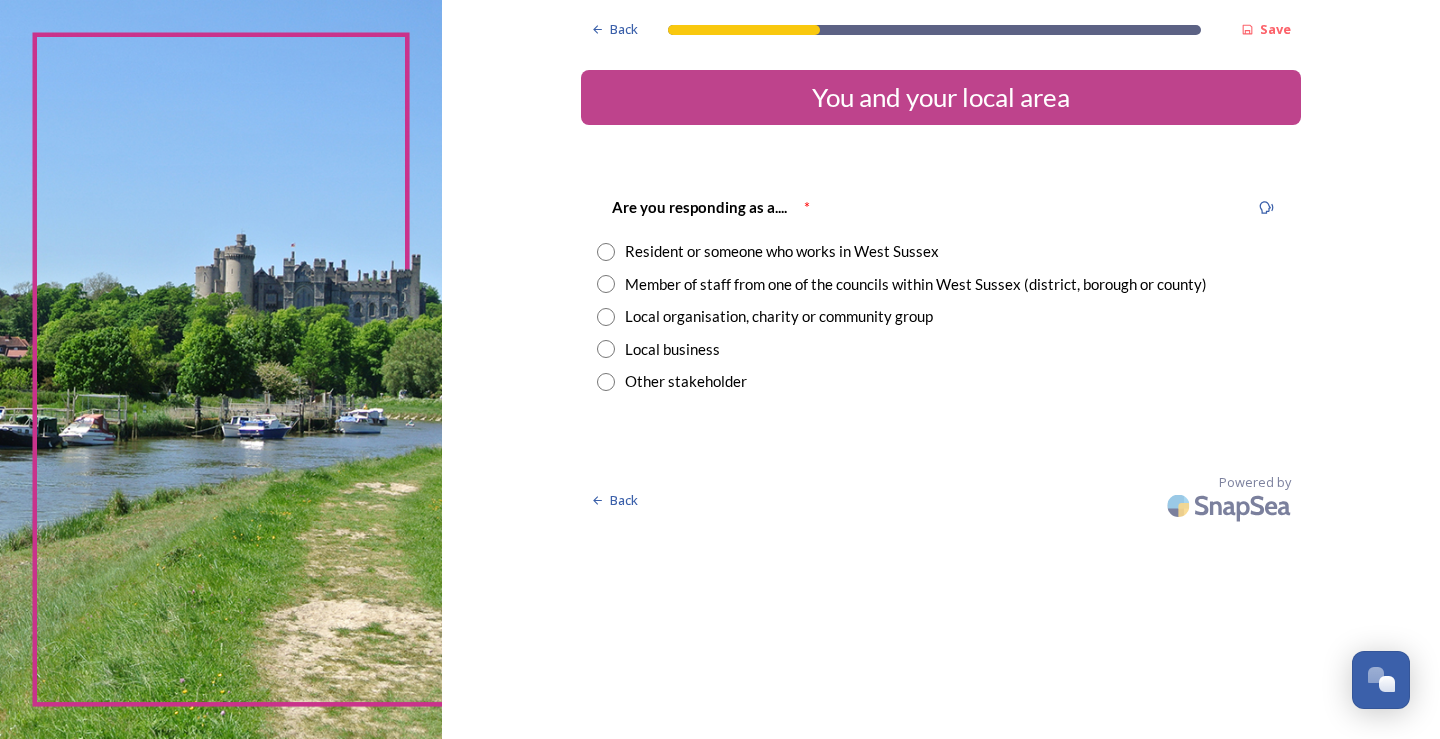 click at bounding box center (606, 252) 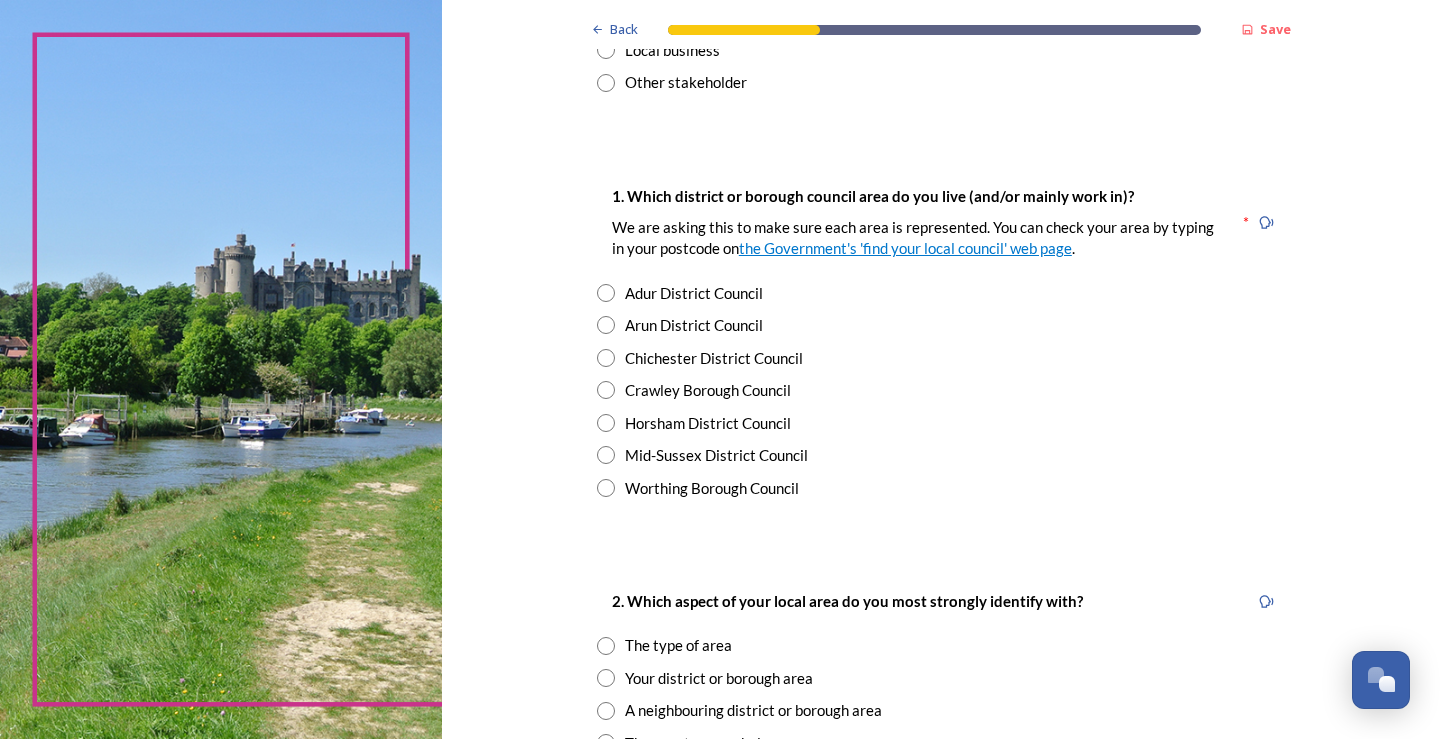 scroll, scrollTop: 300, scrollLeft: 0, axis: vertical 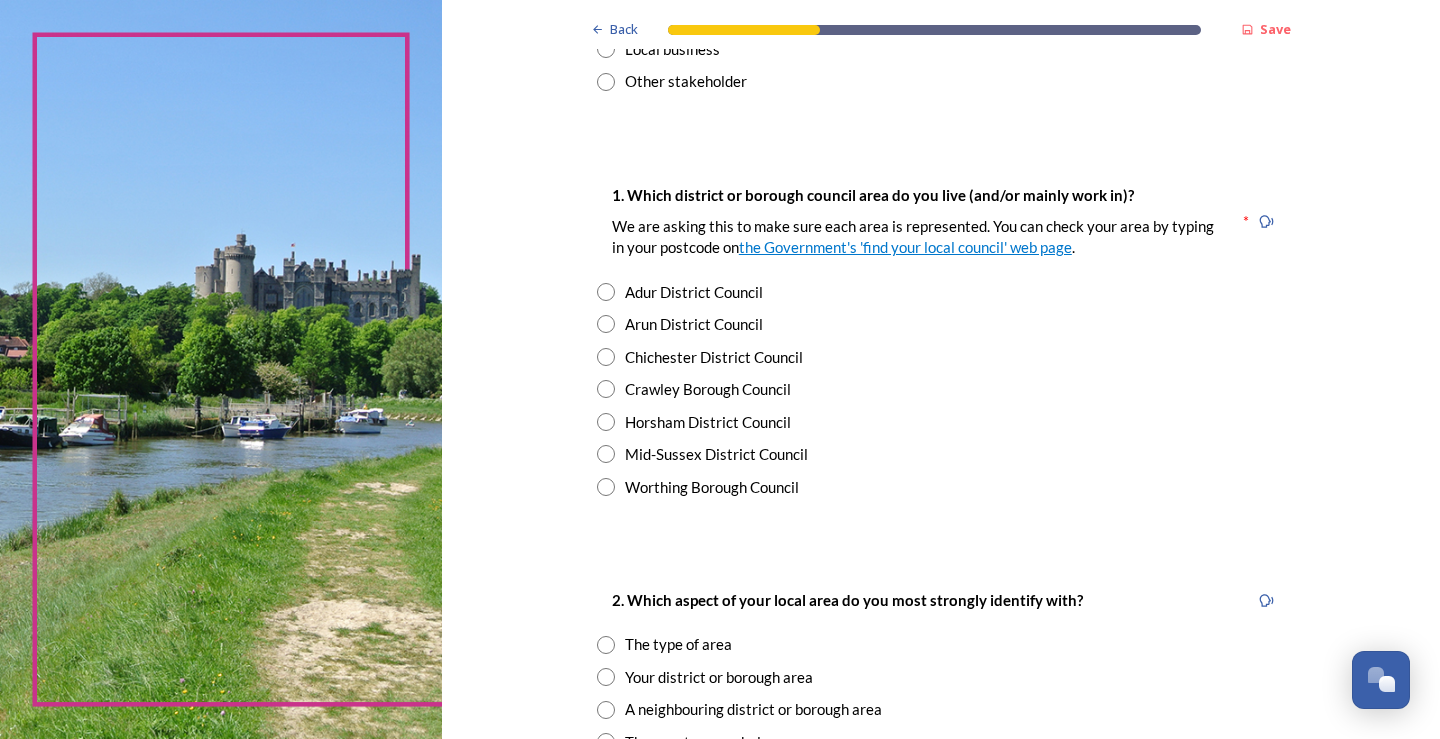 click at bounding box center (606, 357) 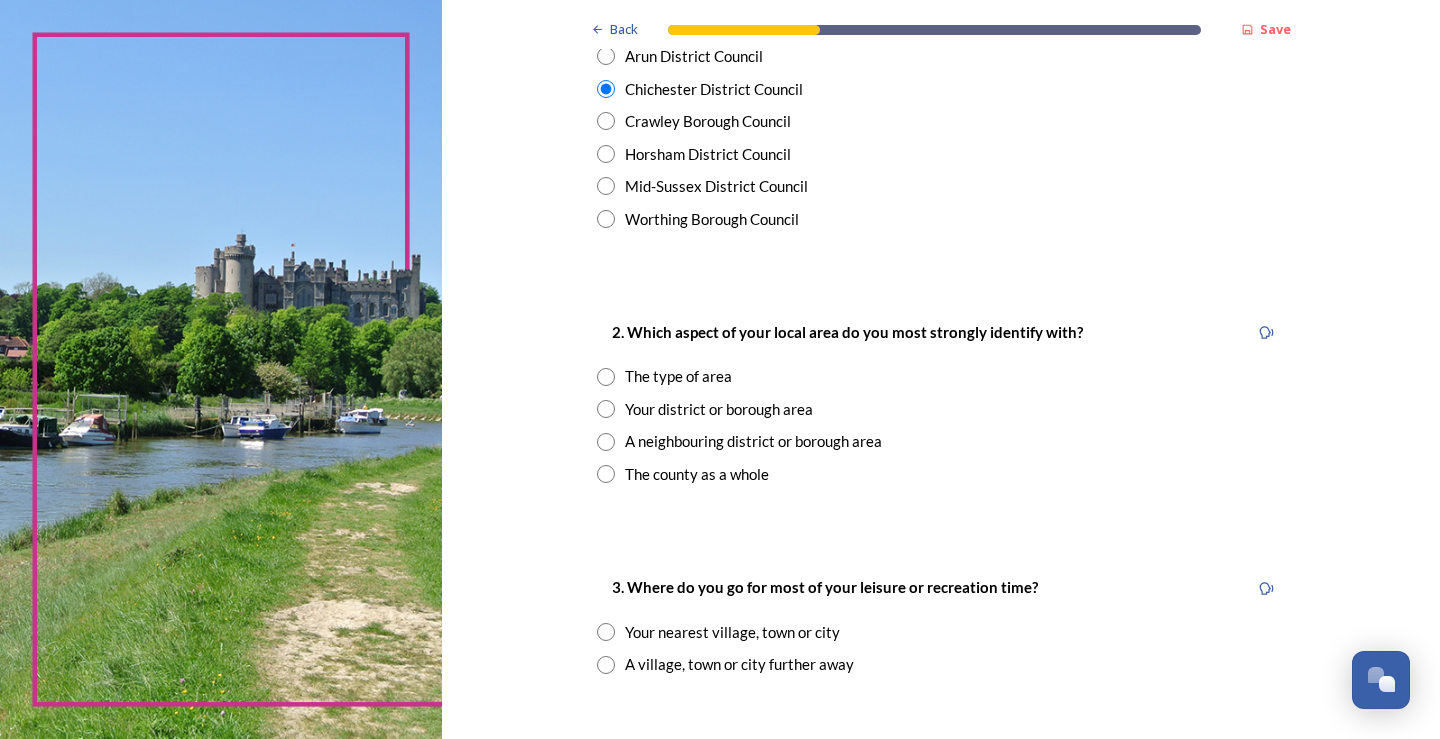 scroll, scrollTop: 400, scrollLeft: 0, axis: vertical 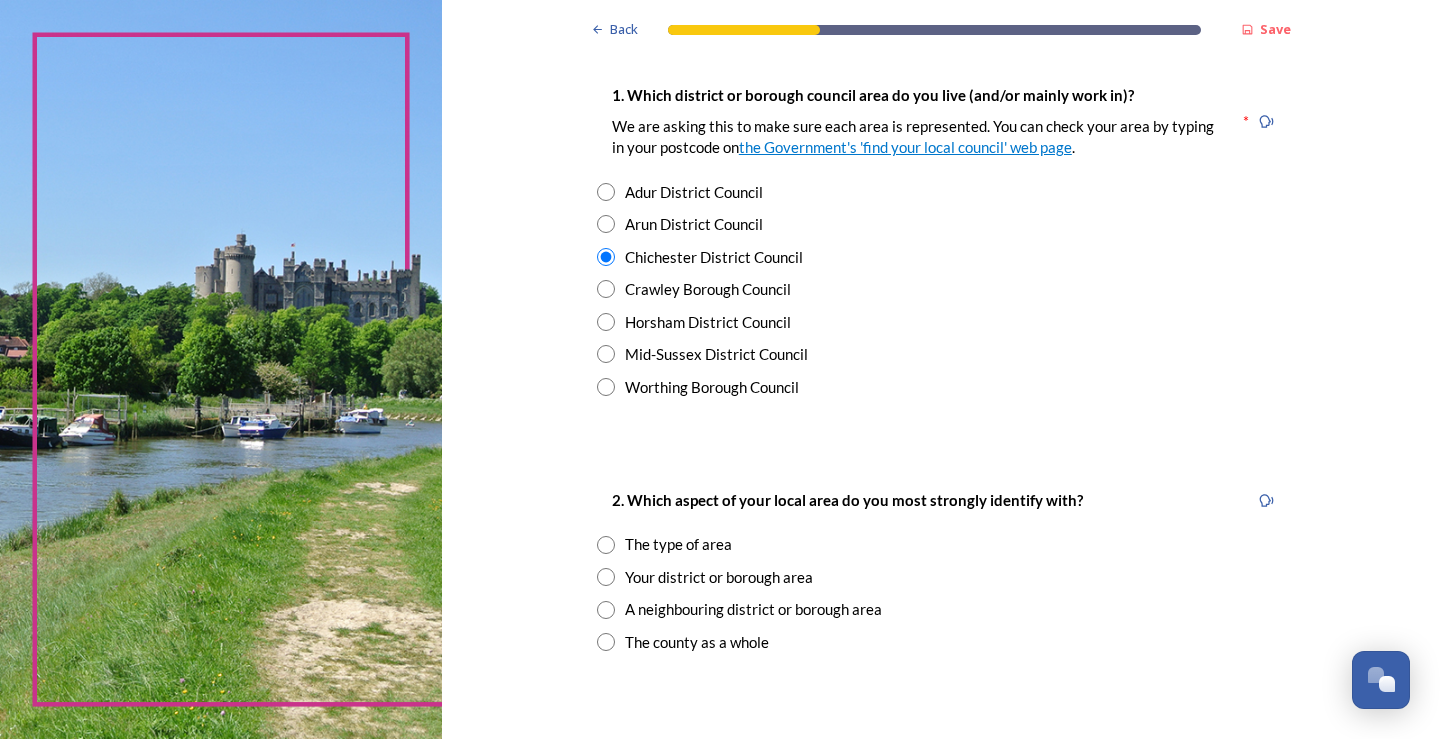 click at bounding box center [606, 224] 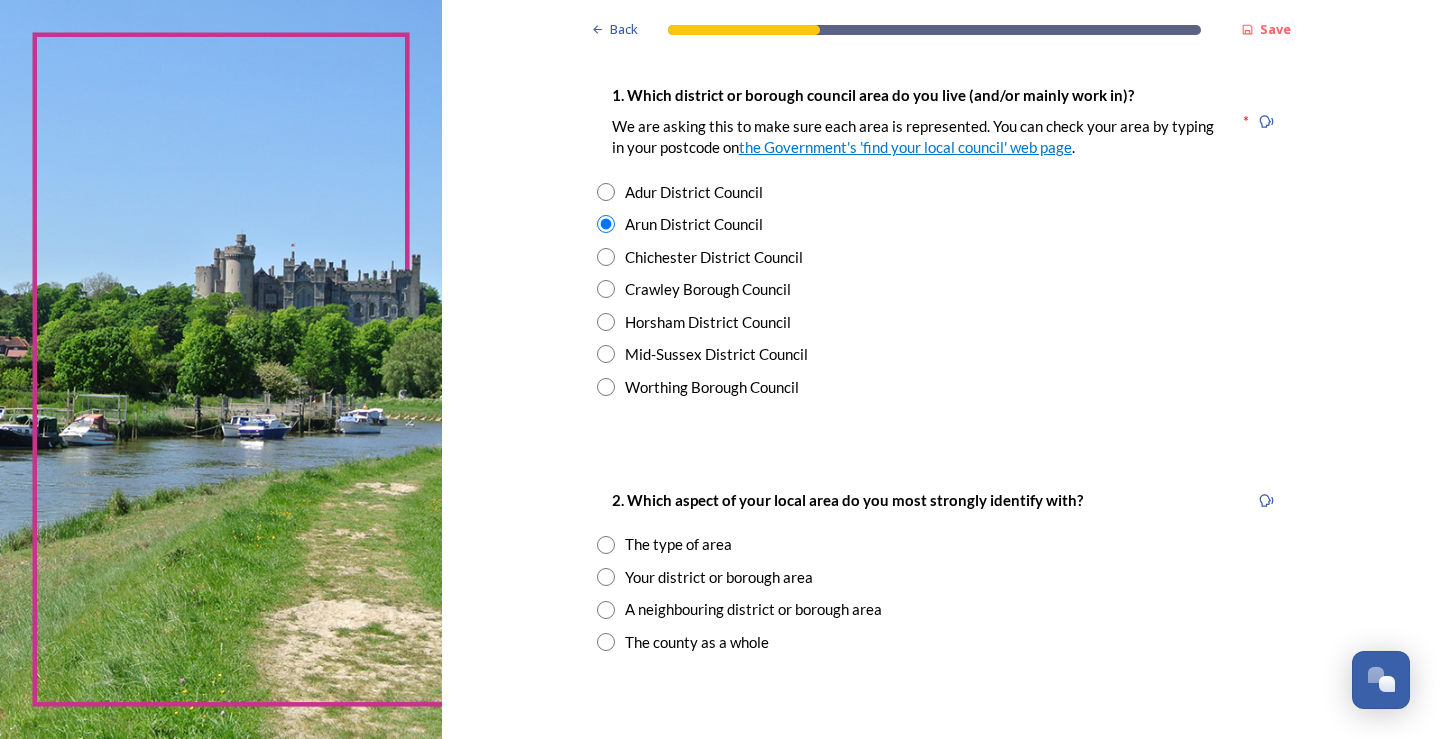 click at bounding box center [606, 257] 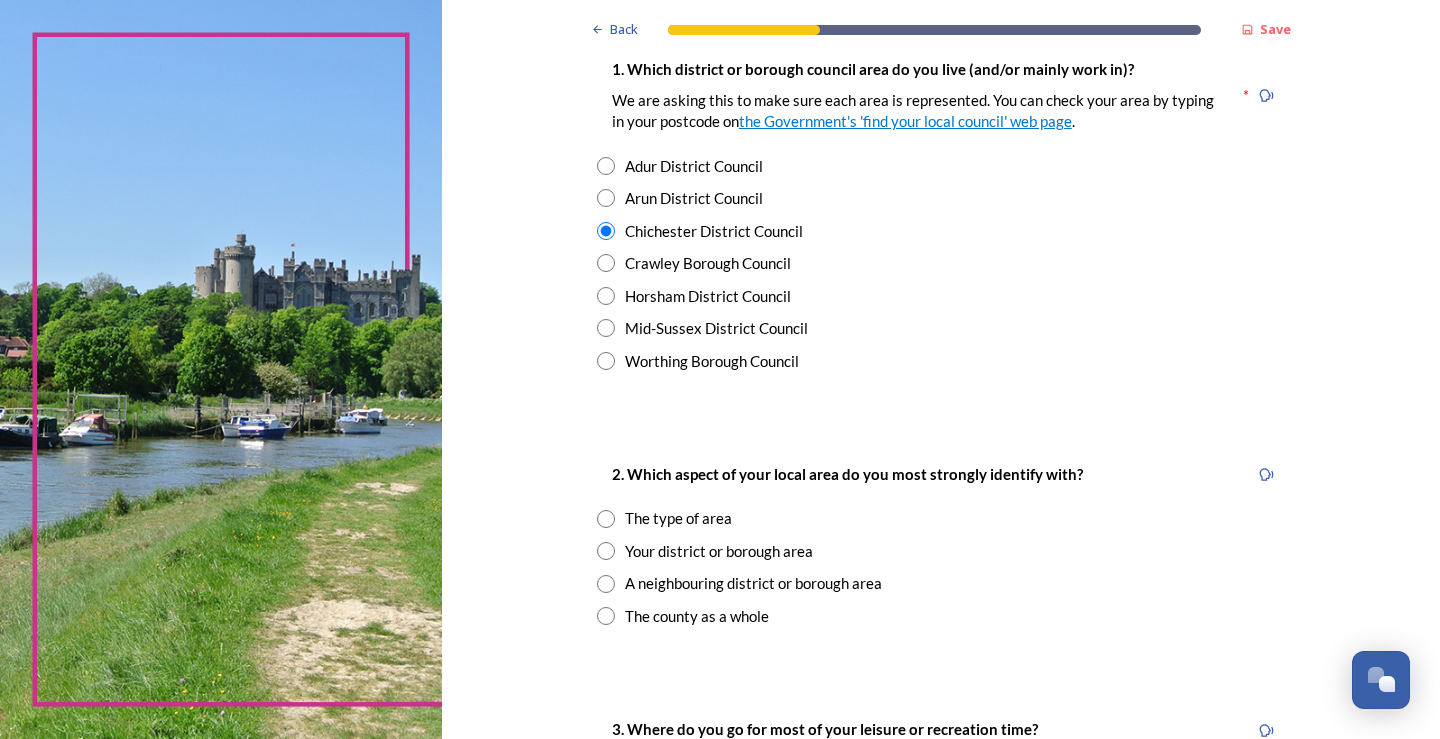 scroll, scrollTop: 500, scrollLeft: 0, axis: vertical 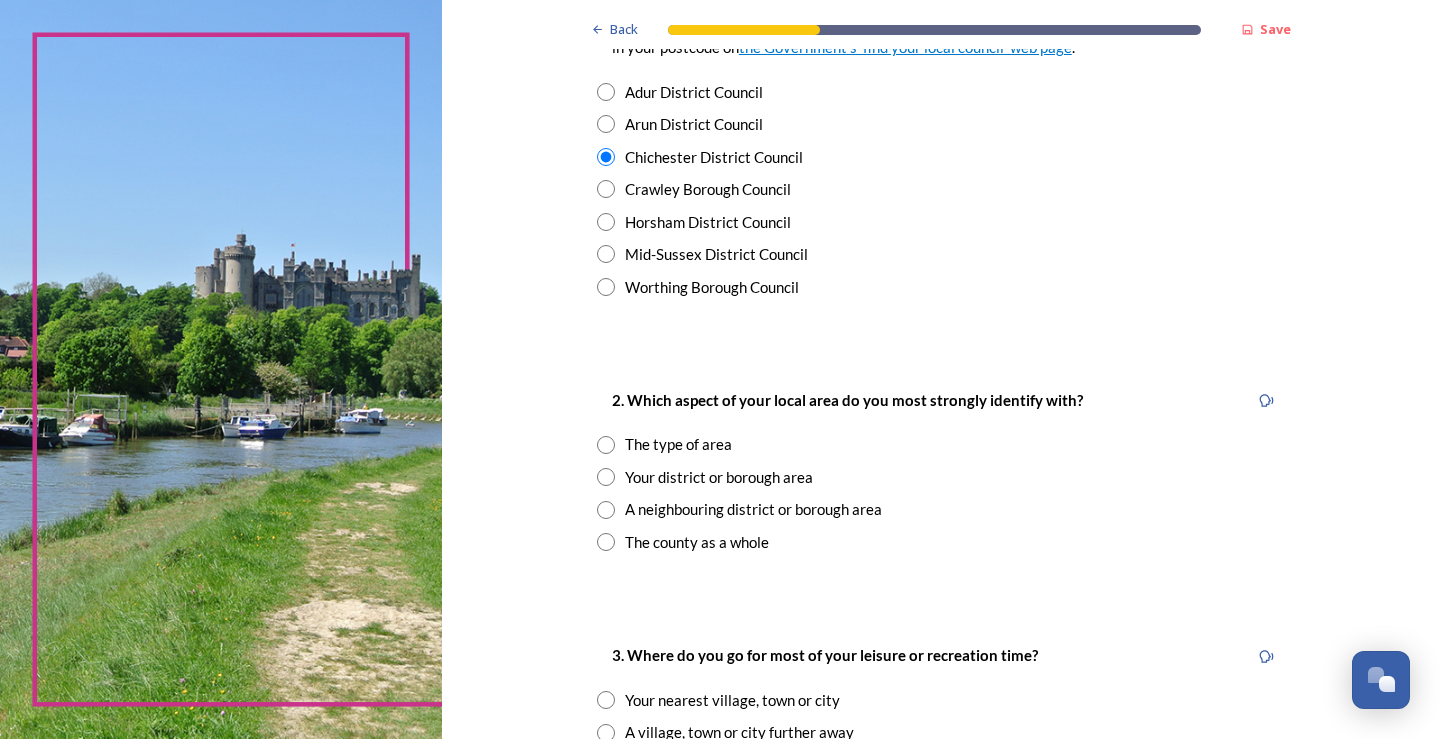 click at bounding box center (606, 477) 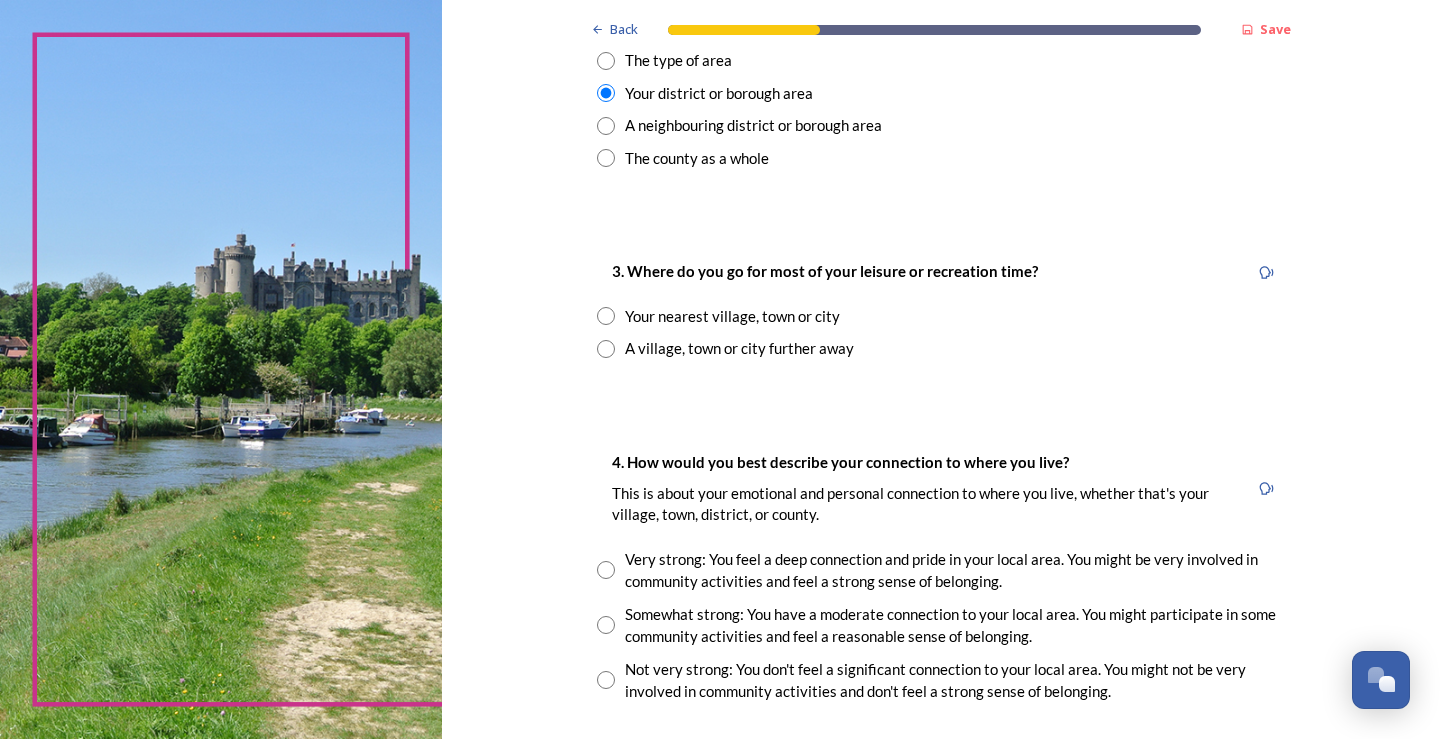 scroll, scrollTop: 900, scrollLeft: 0, axis: vertical 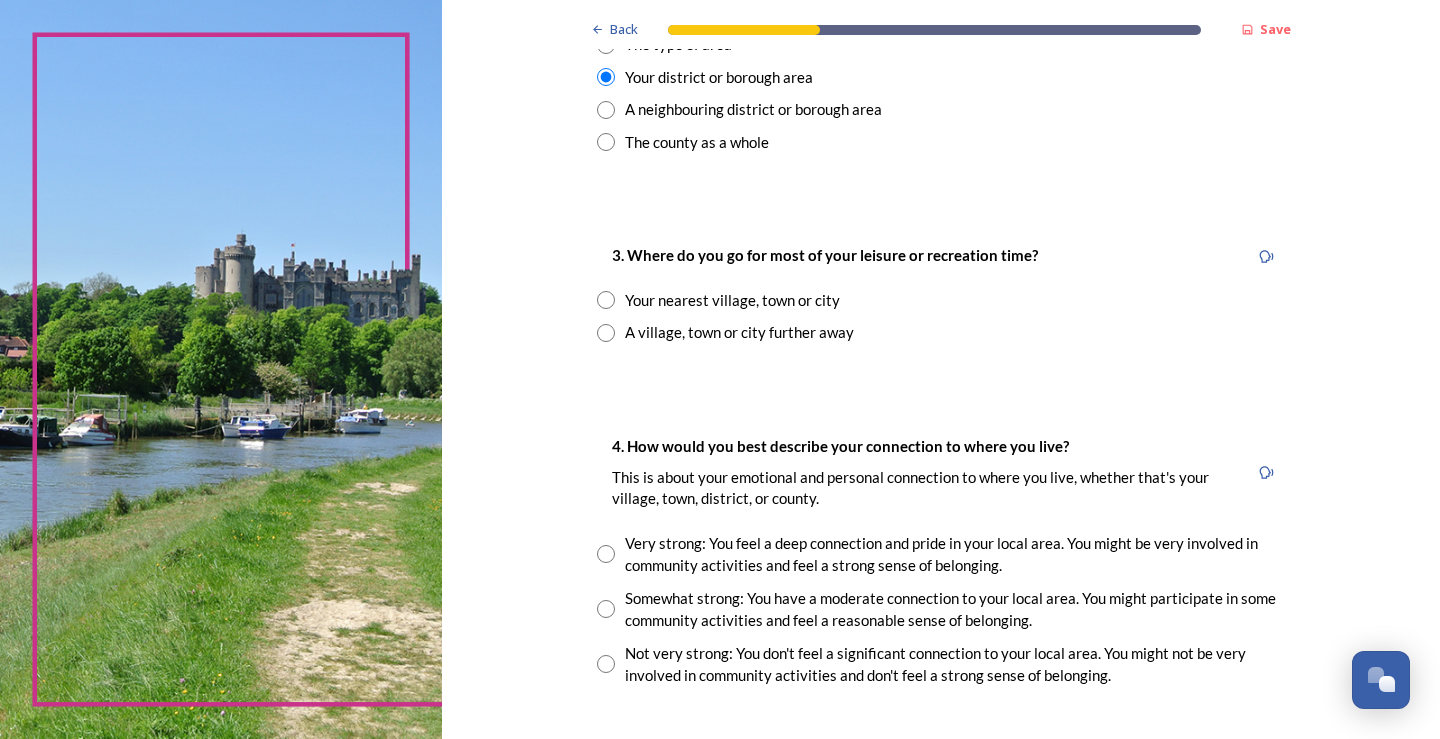 click at bounding box center (606, 300) 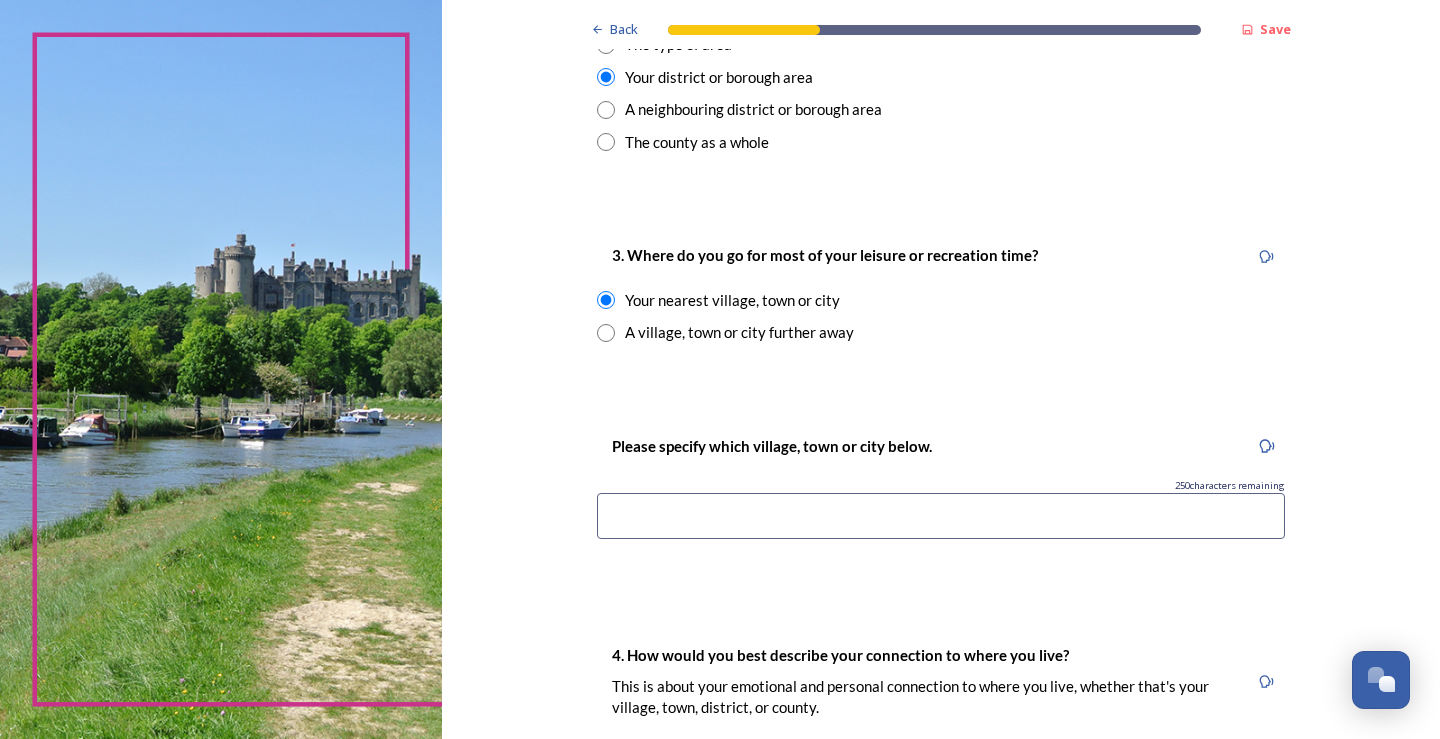 click at bounding box center (941, 516) 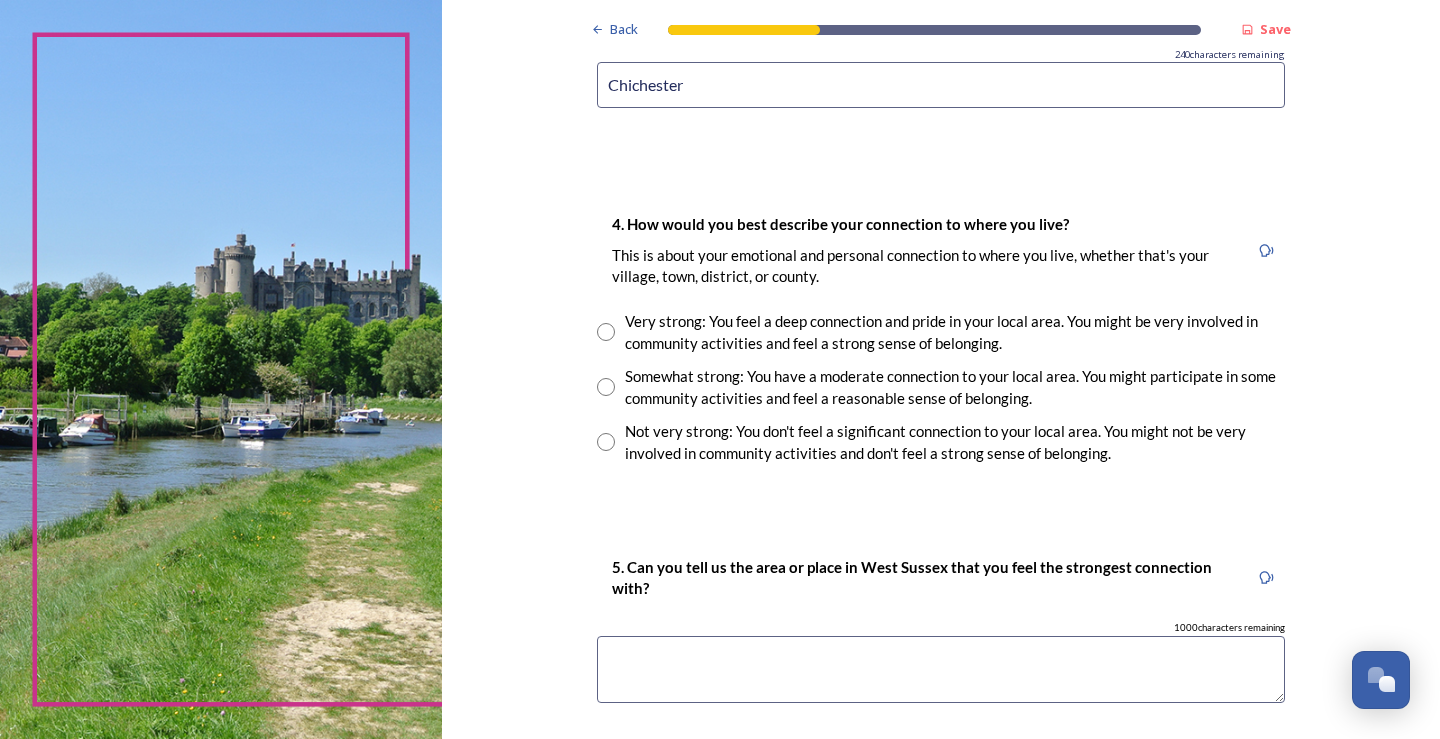 scroll, scrollTop: 1400, scrollLeft: 0, axis: vertical 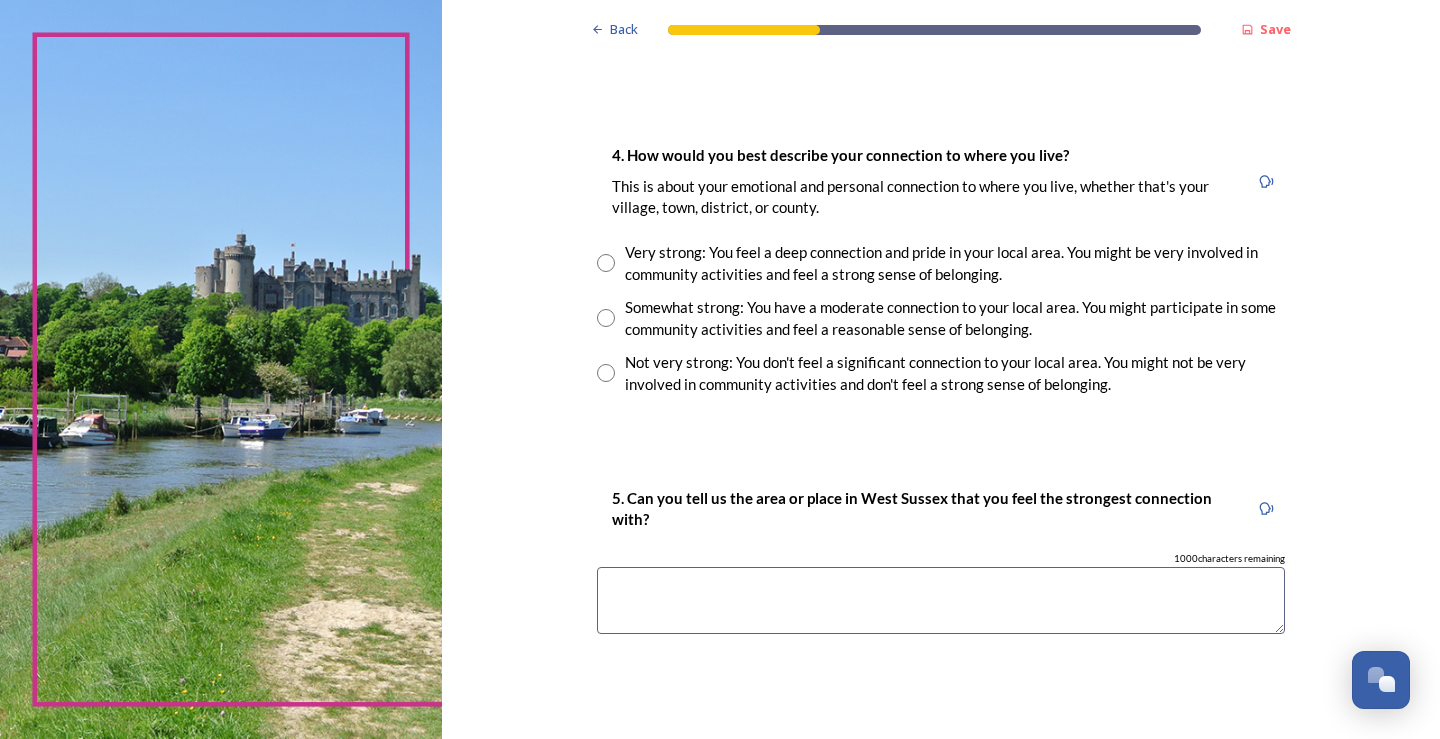 type on "Chichester" 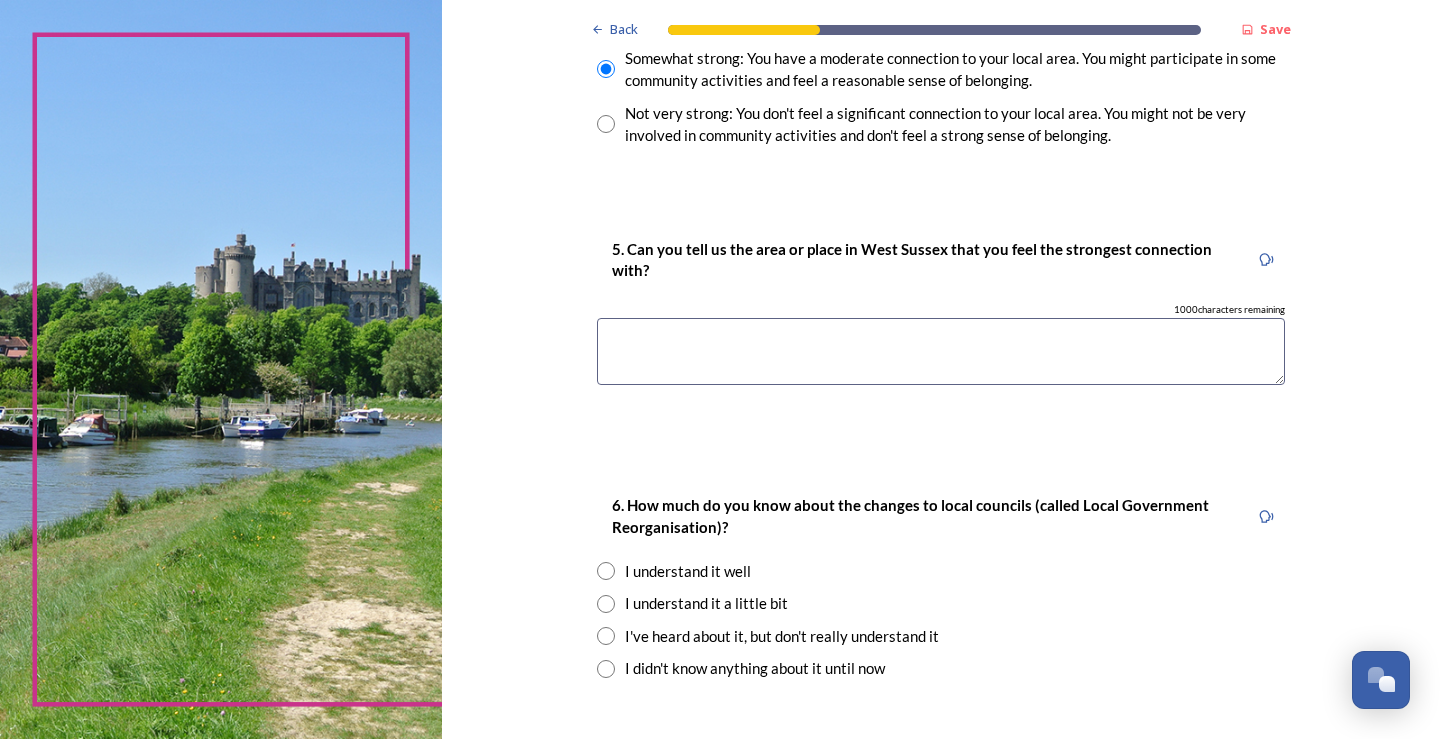 scroll, scrollTop: 1700, scrollLeft: 0, axis: vertical 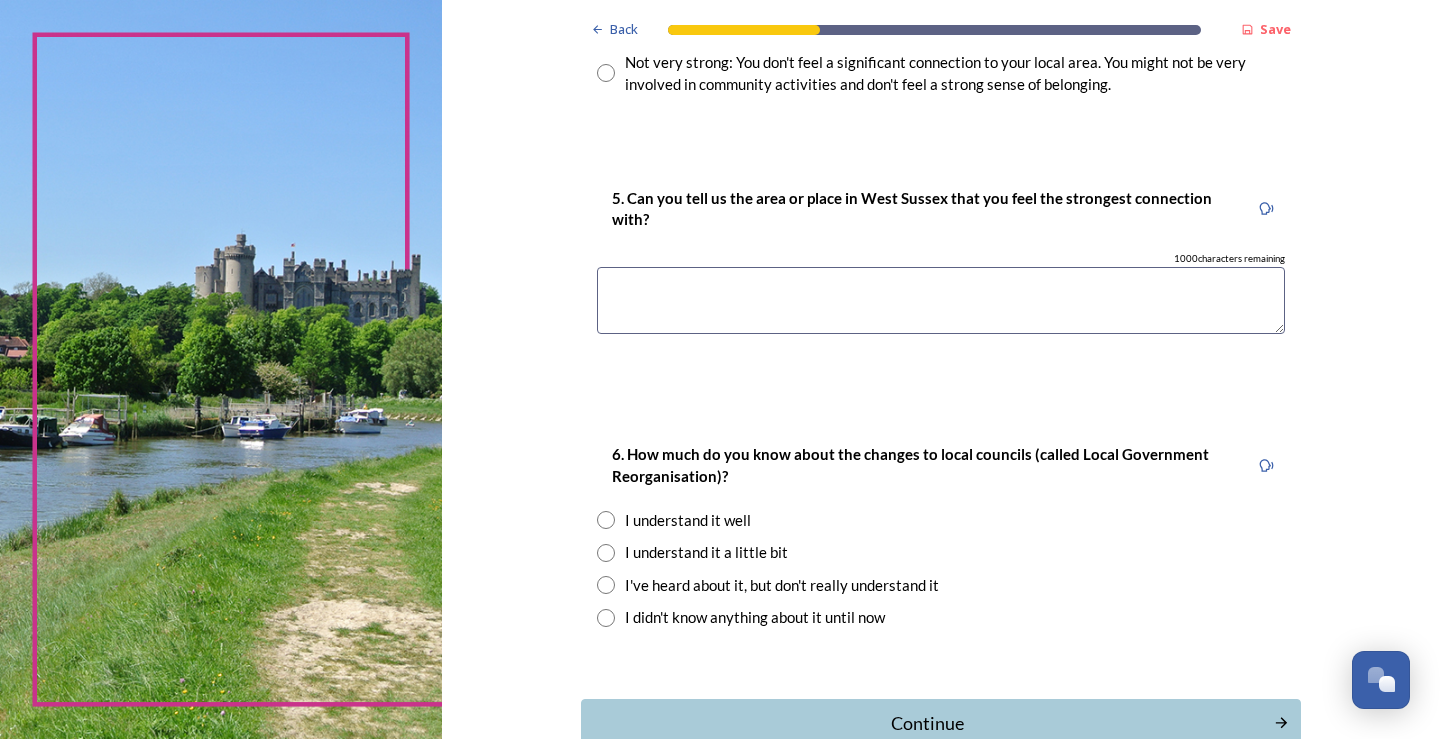 click at bounding box center [941, 300] 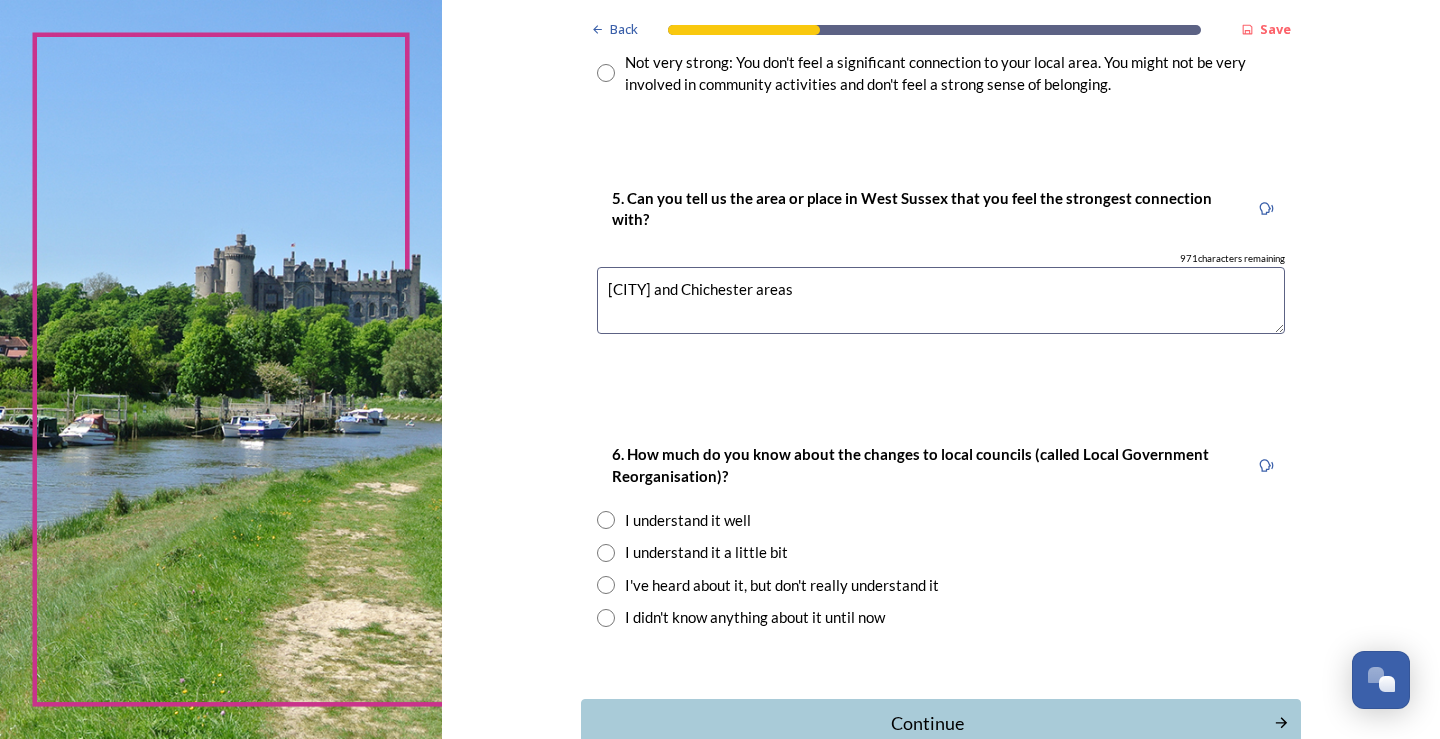 type on "[CITY] and Chichester areas" 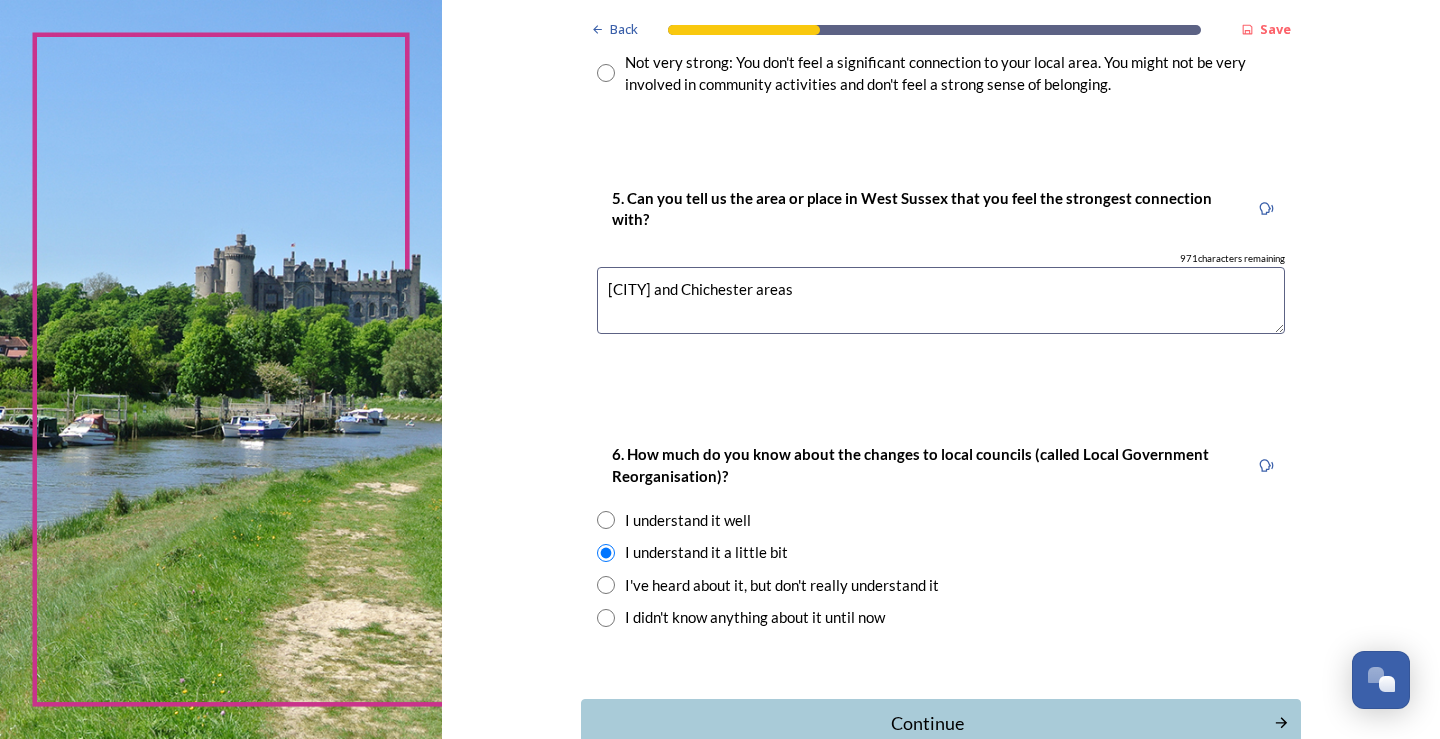 scroll, scrollTop: 1825, scrollLeft: 0, axis: vertical 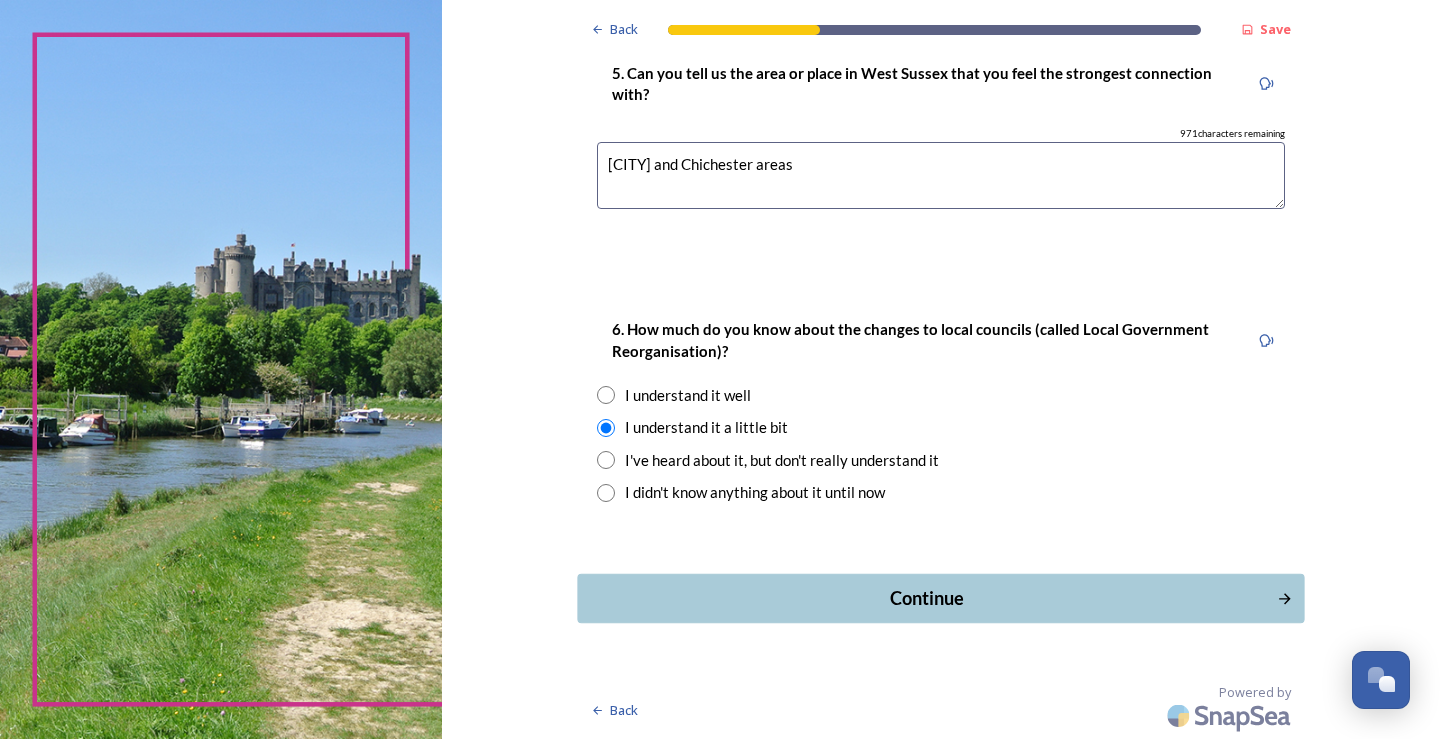 click on "Continue" at bounding box center [926, 598] 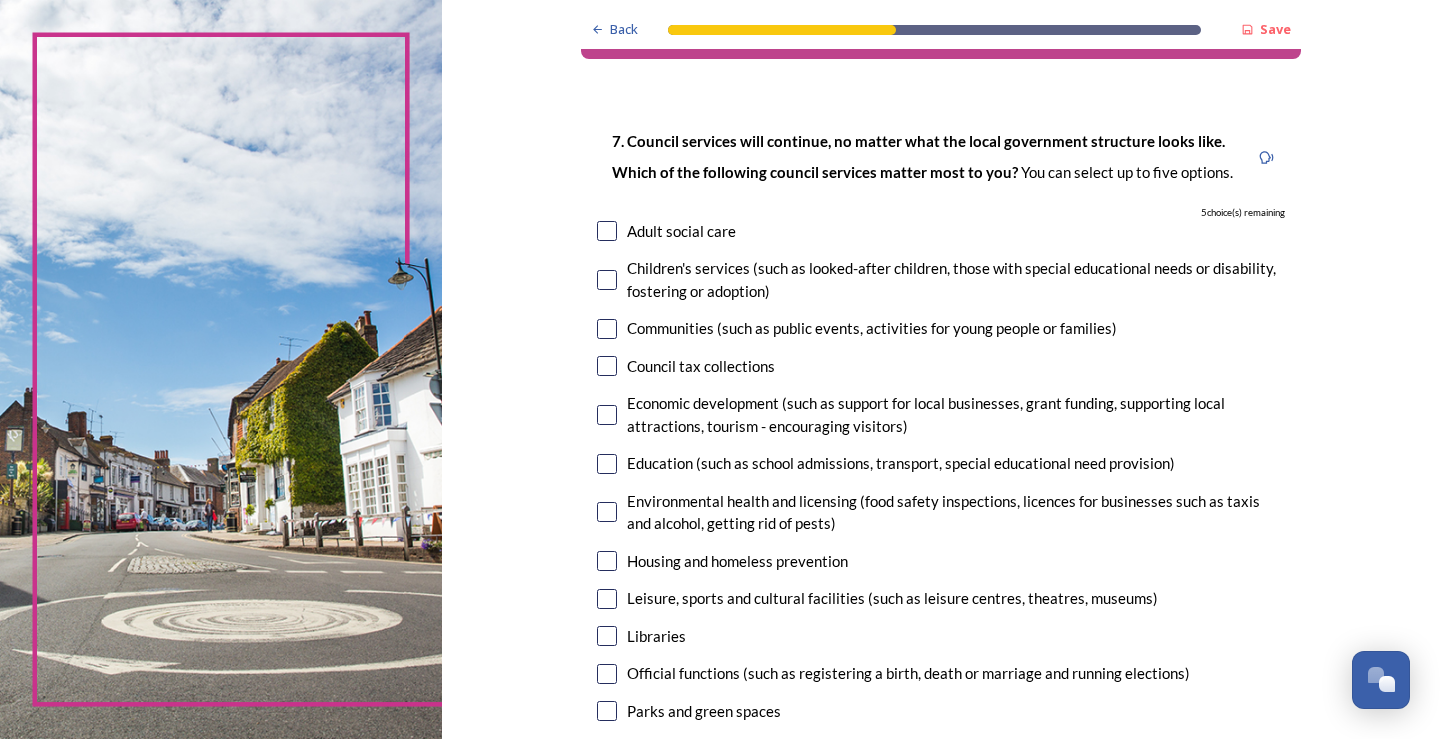 scroll, scrollTop: 200, scrollLeft: 0, axis: vertical 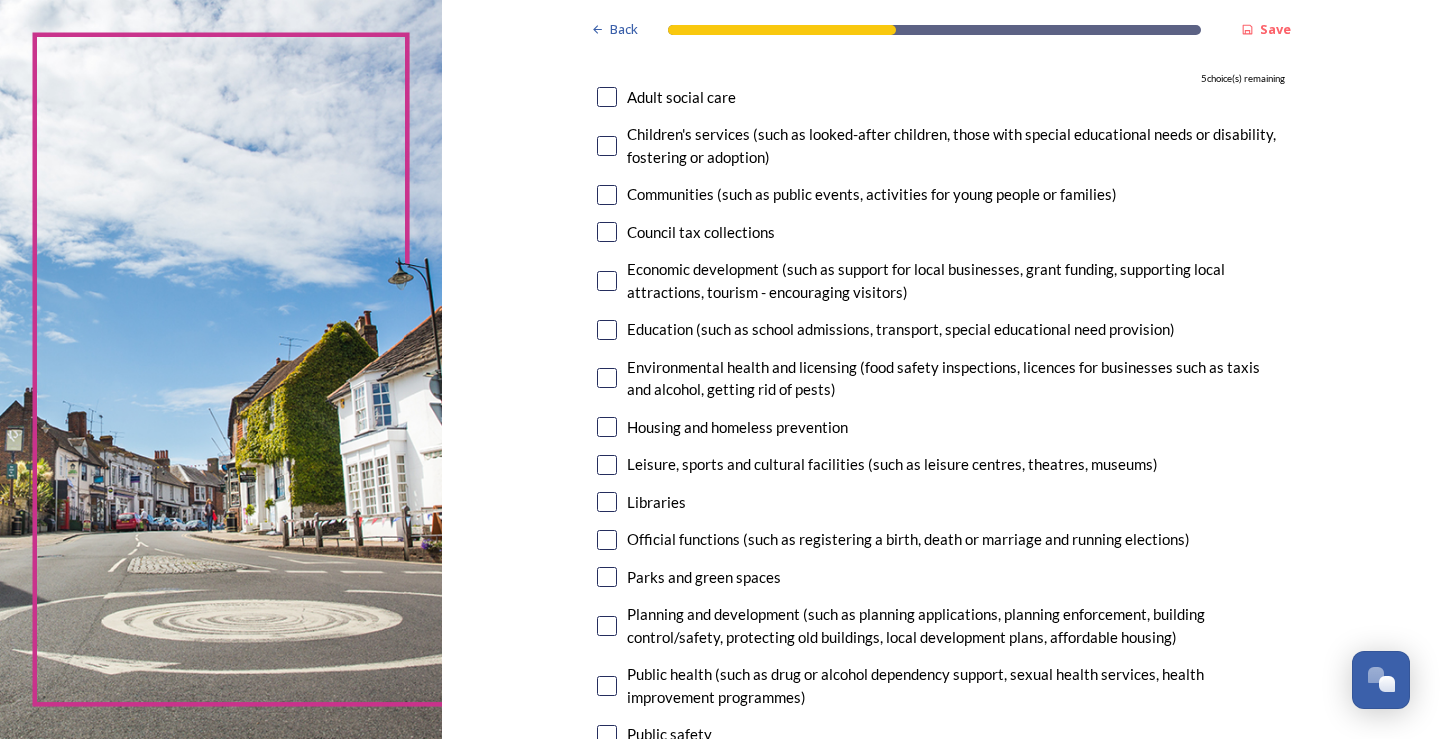 click at bounding box center (607, 502) 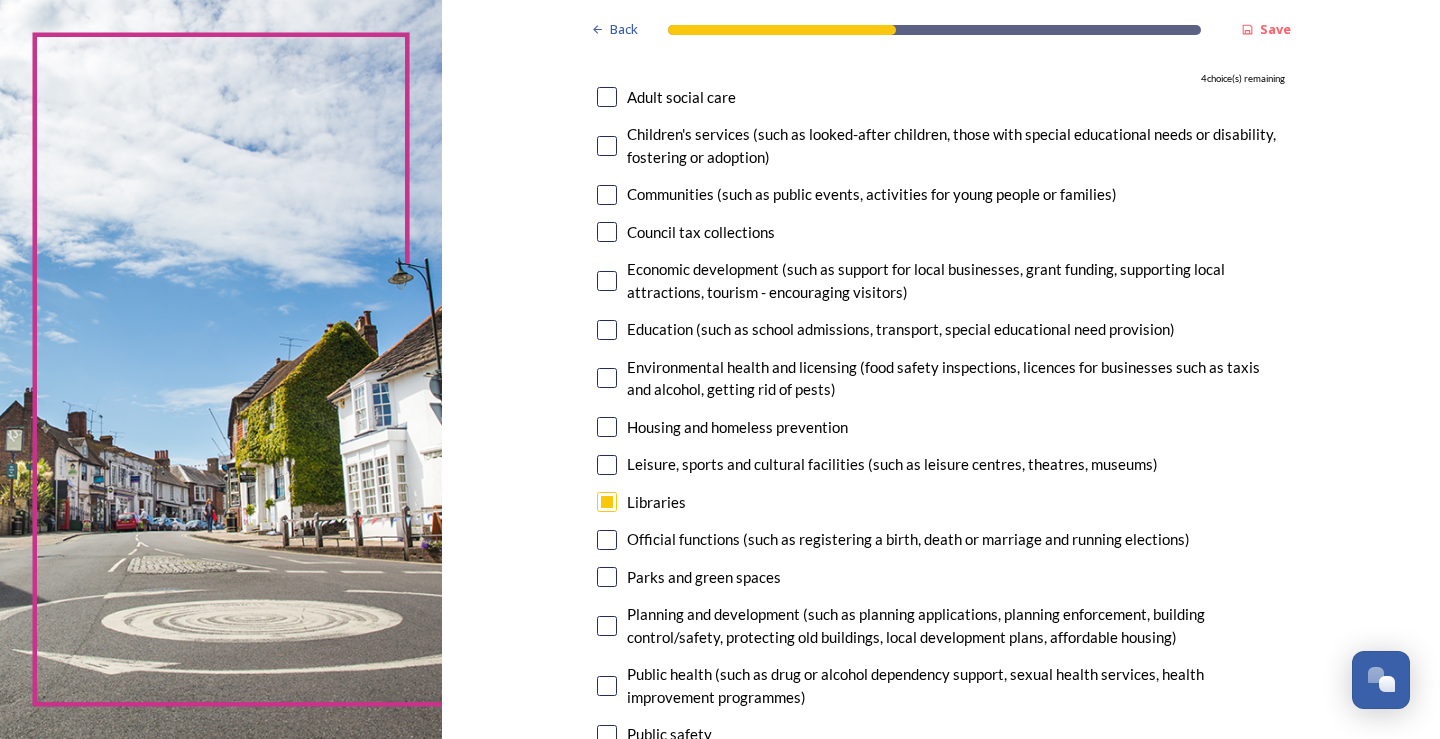 click at bounding box center [607, 465] 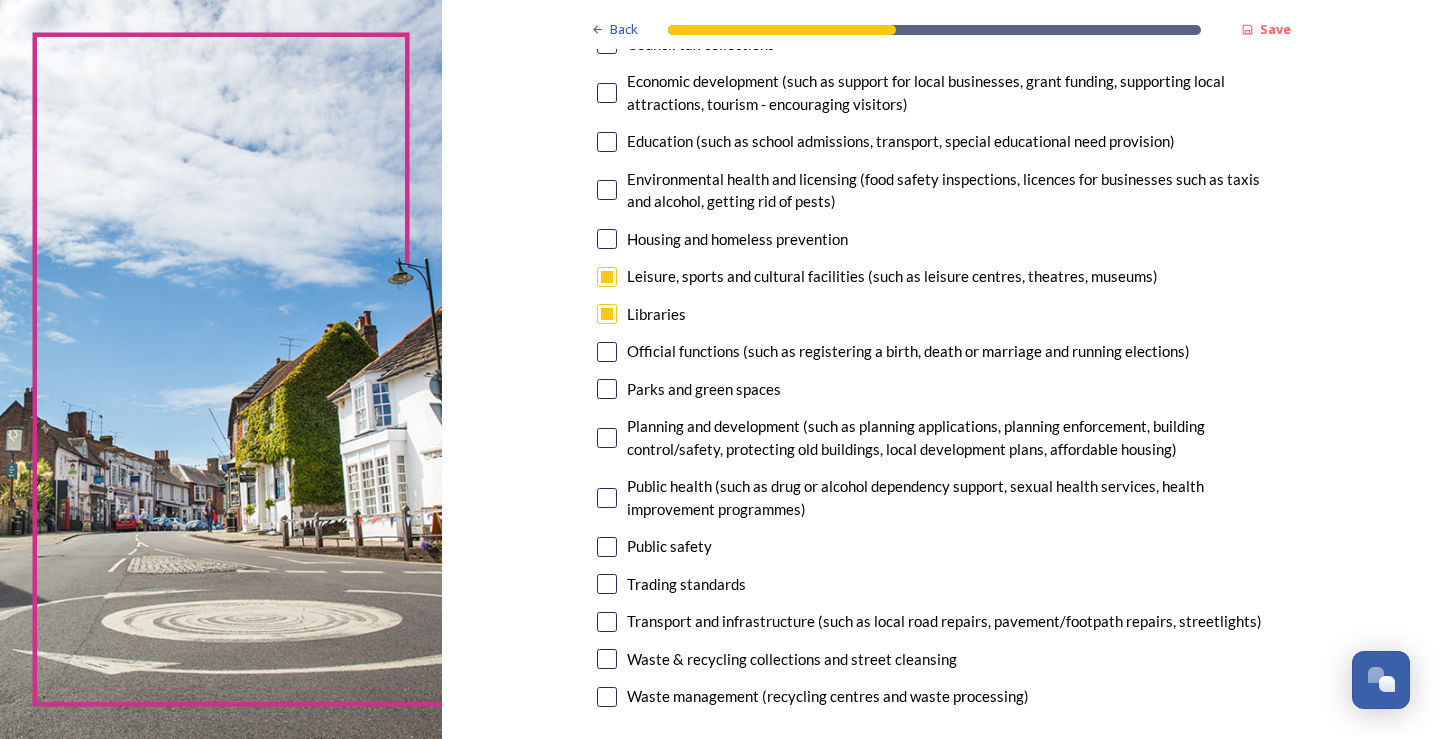 scroll, scrollTop: 400, scrollLeft: 0, axis: vertical 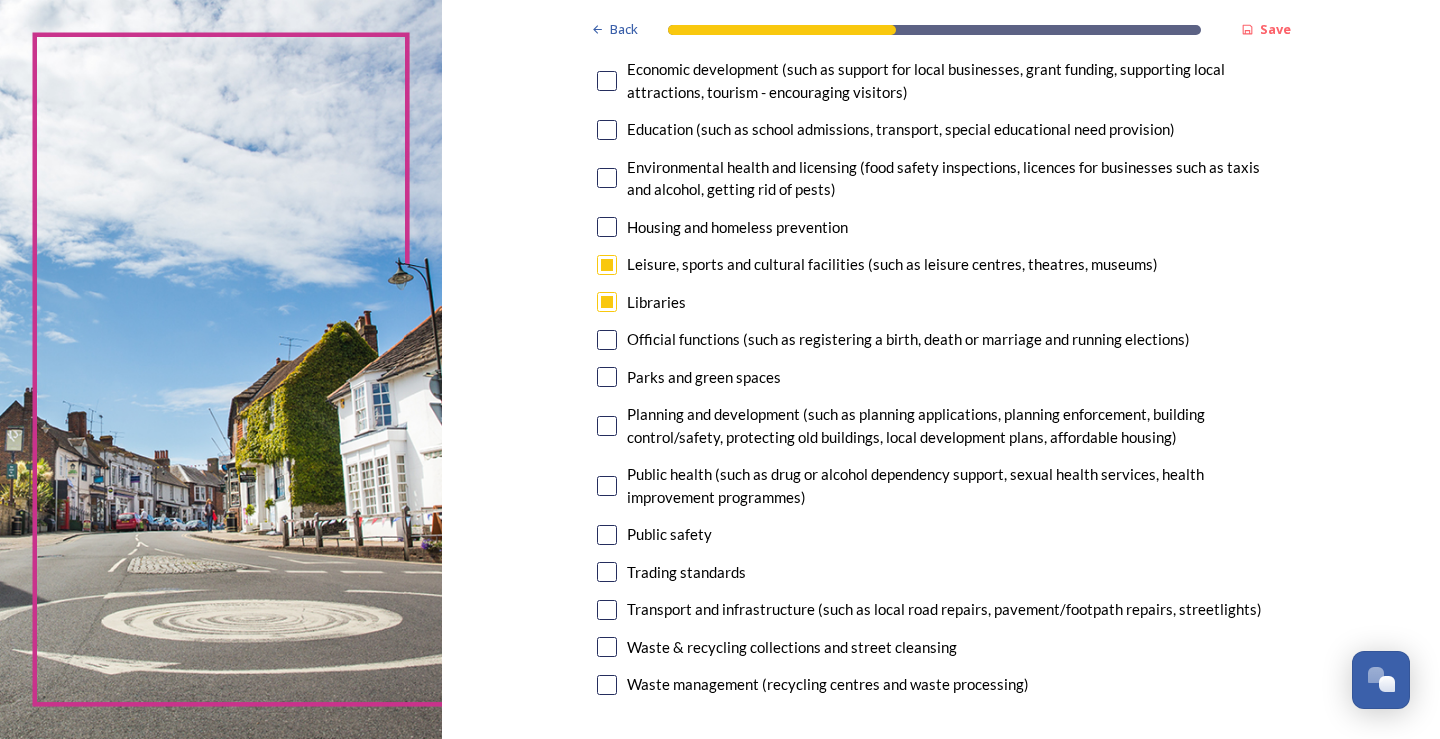 click at bounding box center [607, 610] 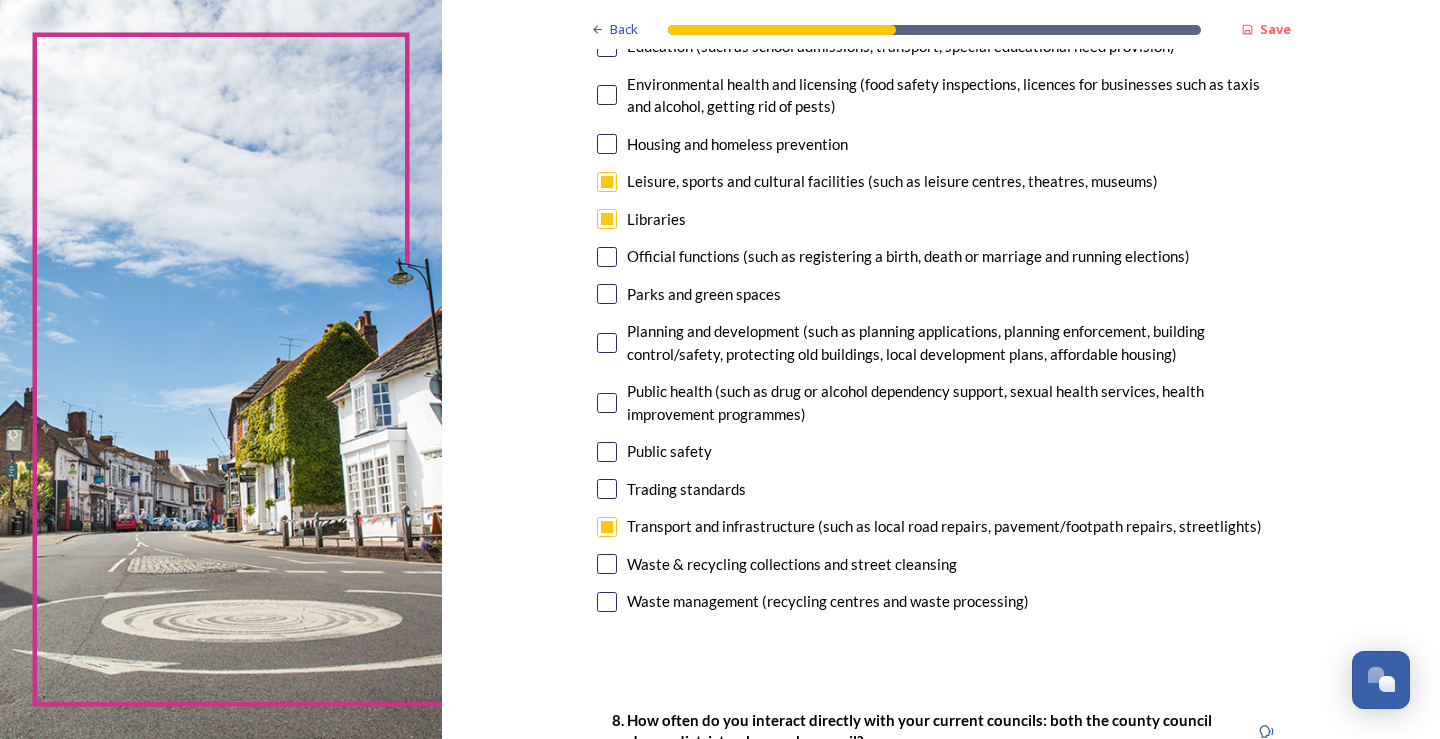 scroll, scrollTop: 500, scrollLeft: 0, axis: vertical 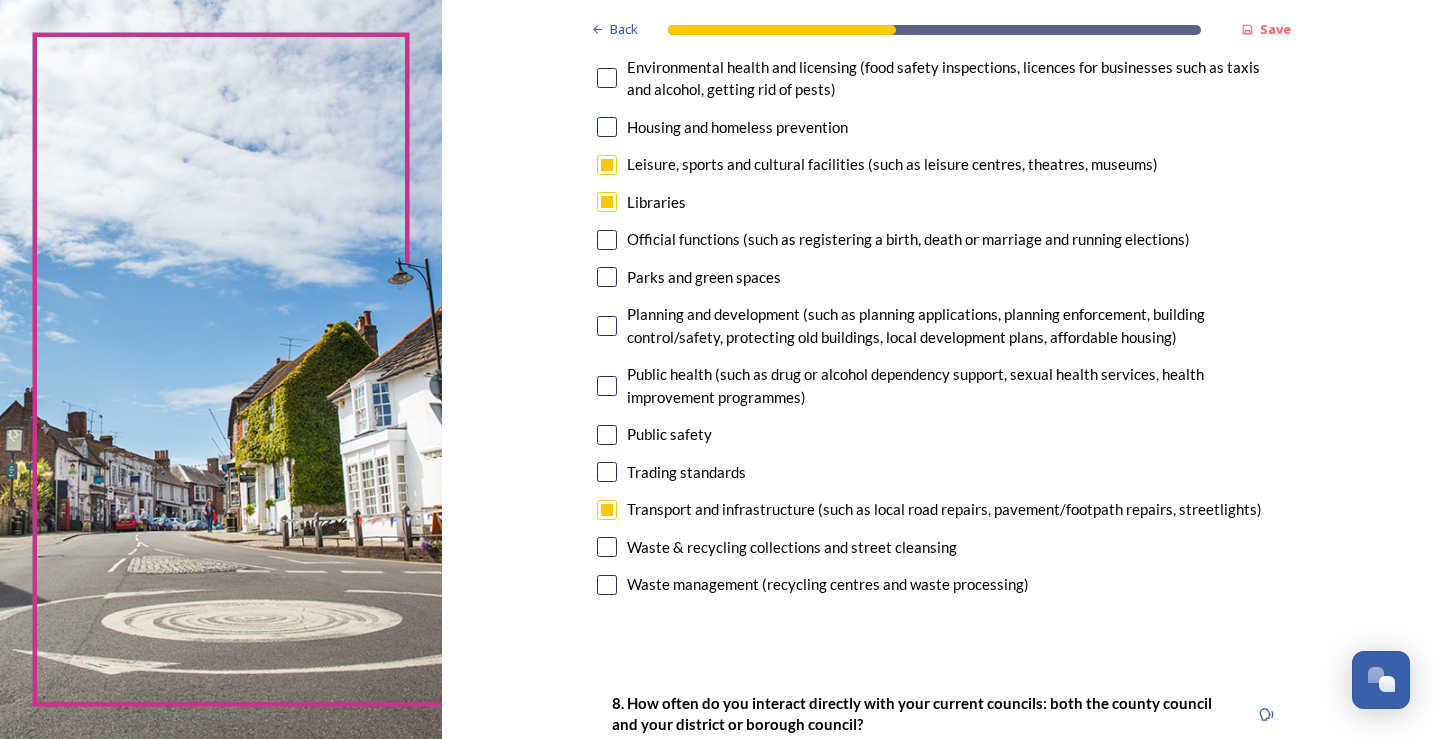 drag, startPoint x: 602, startPoint y: 439, endPoint x: 614, endPoint y: 438, distance: 12.0415945 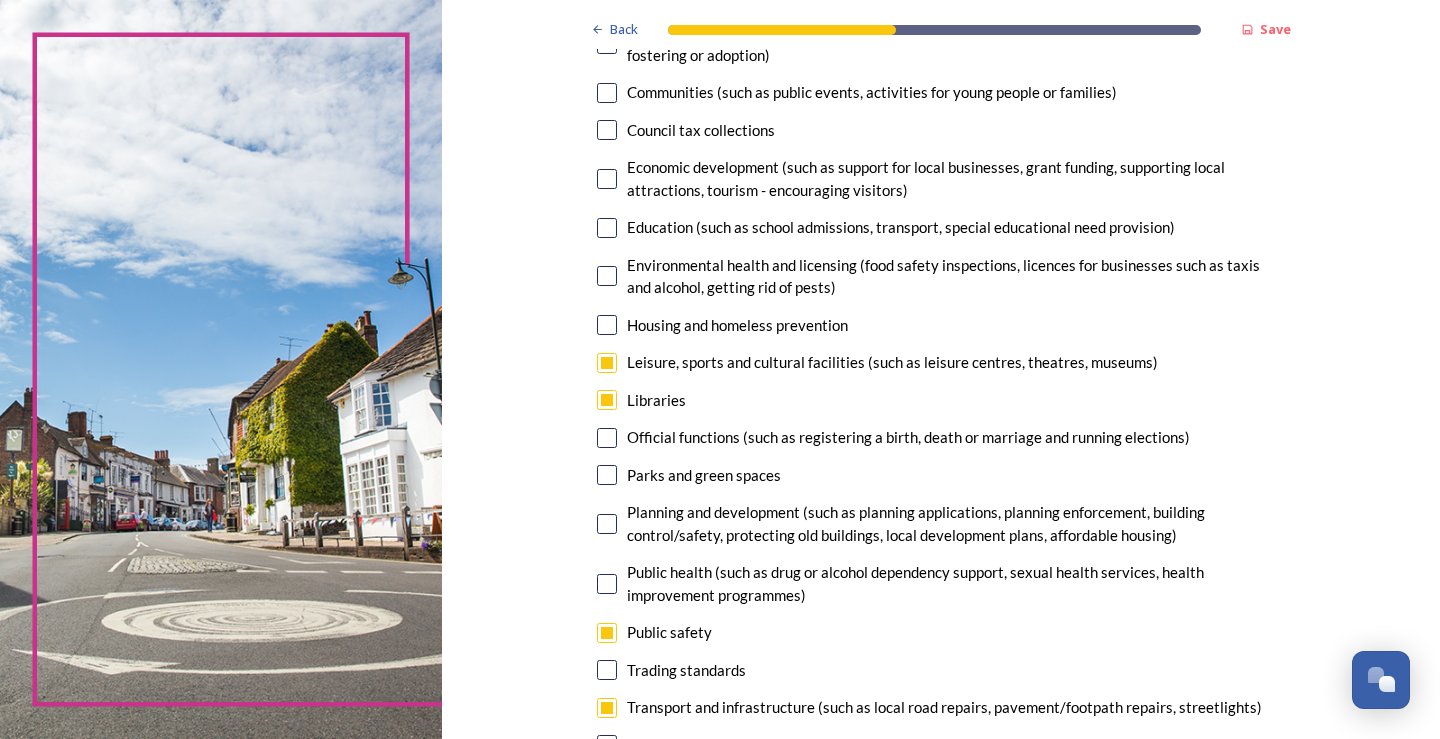scroll, scrollTop: 300, scrollLeft: 0, axis: vertical 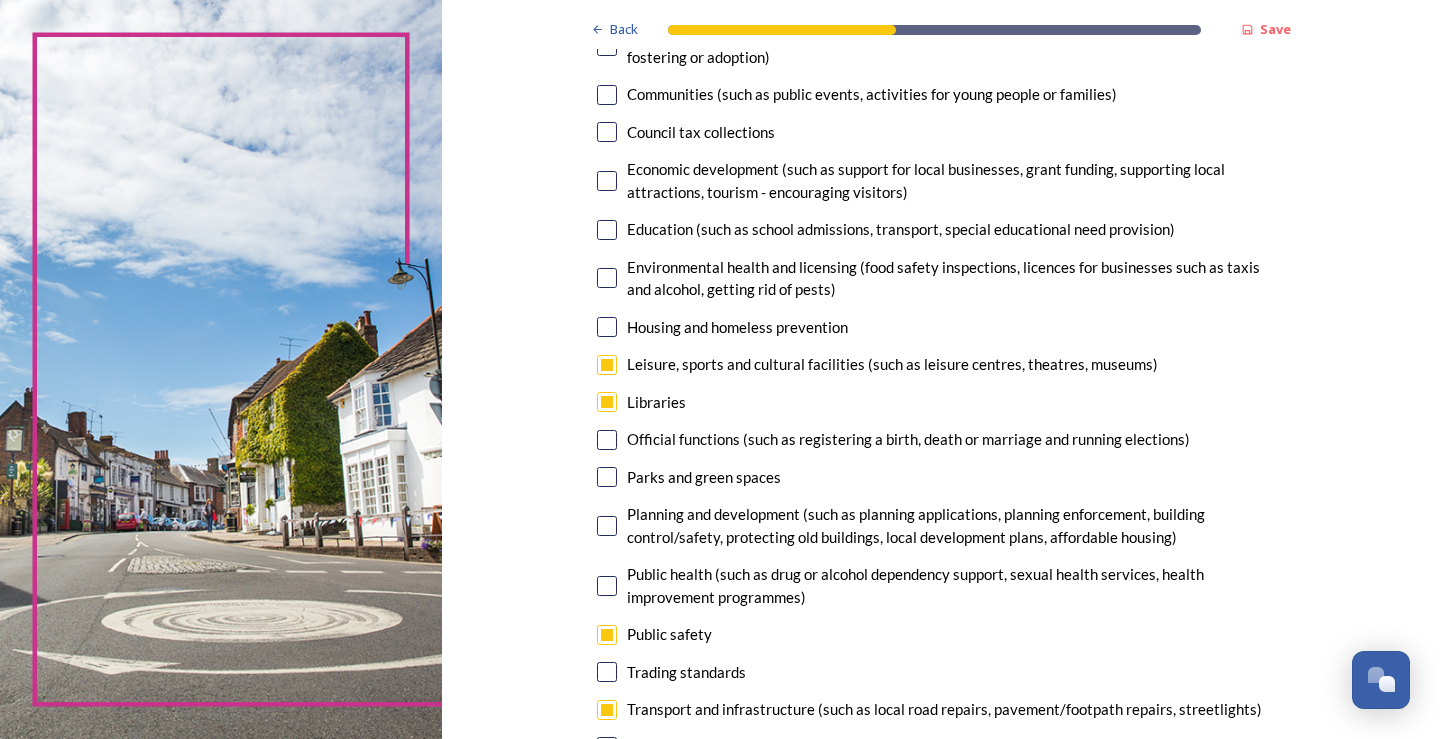 click at bounding box center [607, 440] 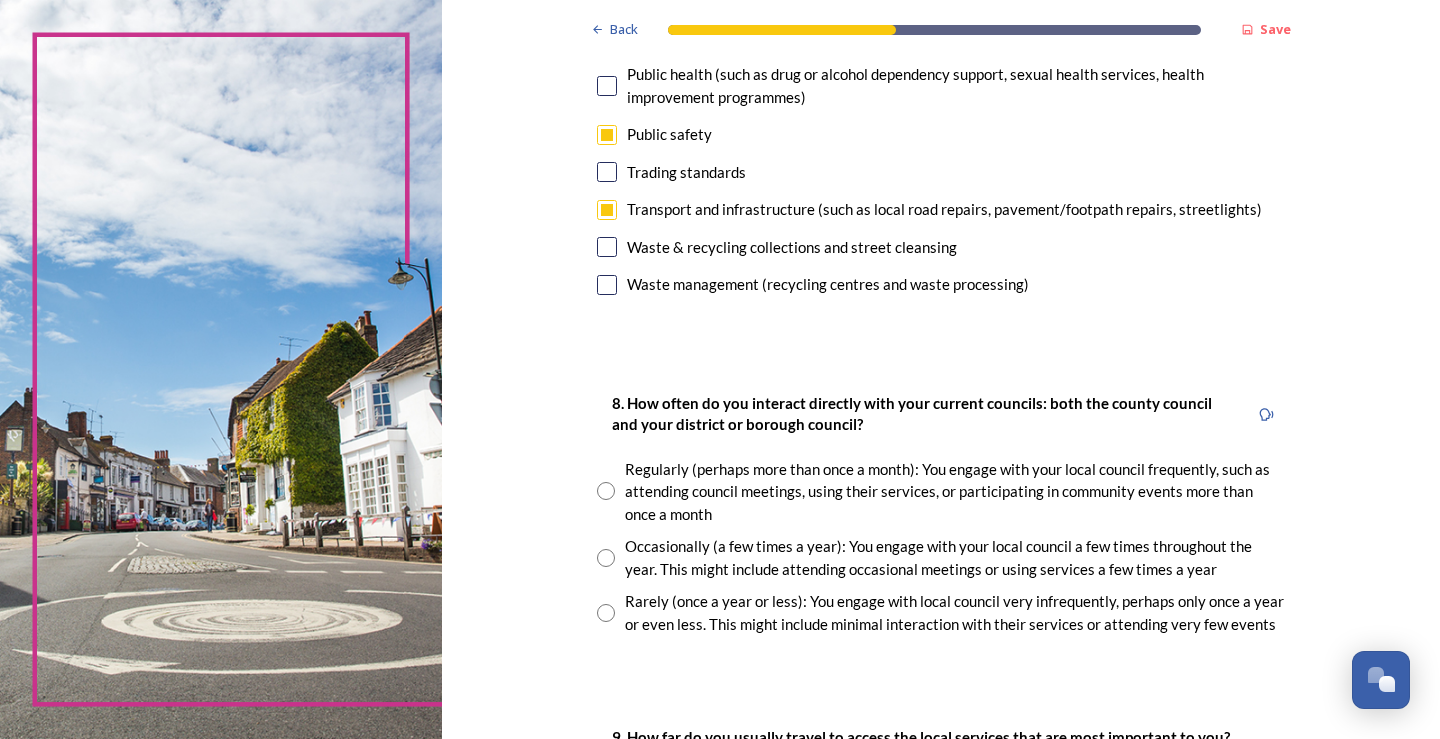 scroll, scrollTop: 1000, scrollLeft: 0, axis: vertical 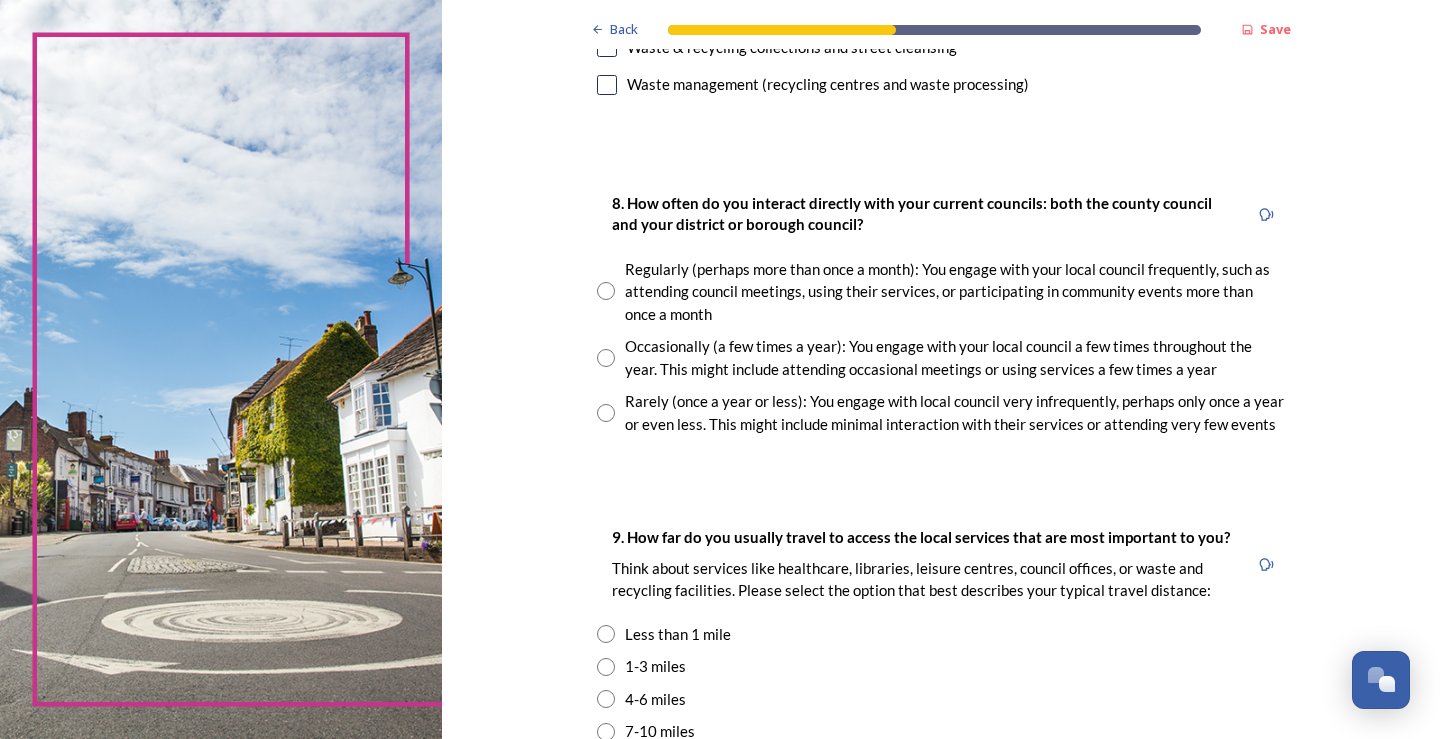 click at bounding box center (606, 291) 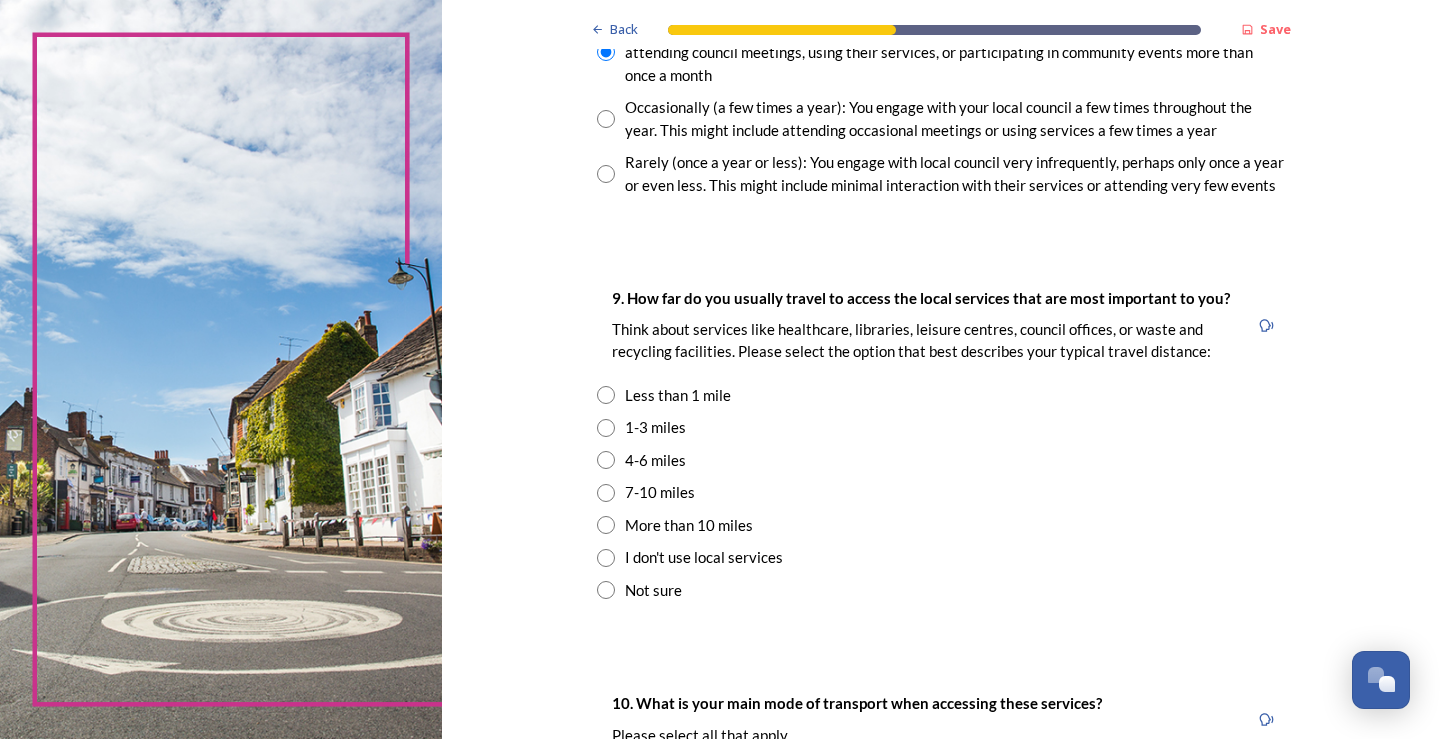 scroll, scrollTop: 1300, scrollLeft: 0, axis: vertical 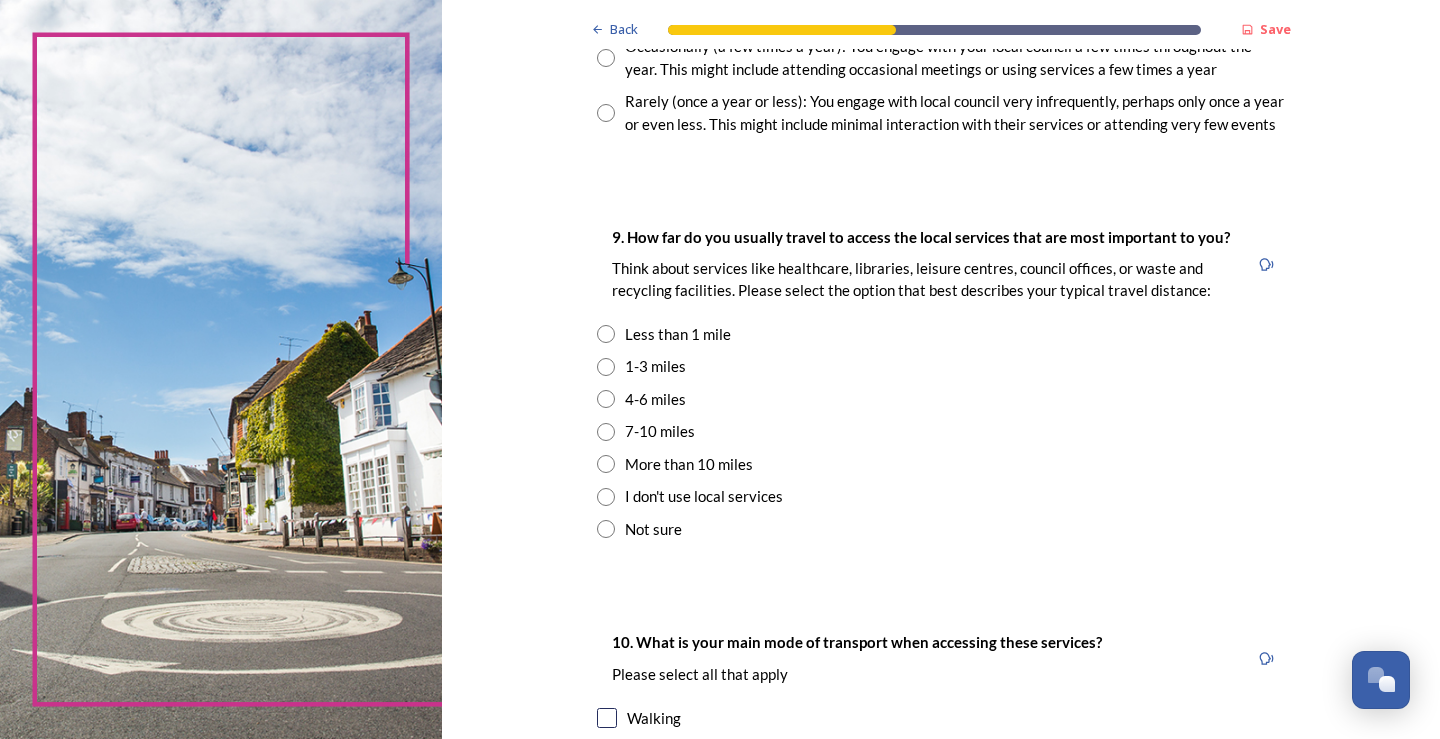 click at bounding box center (606, 399) 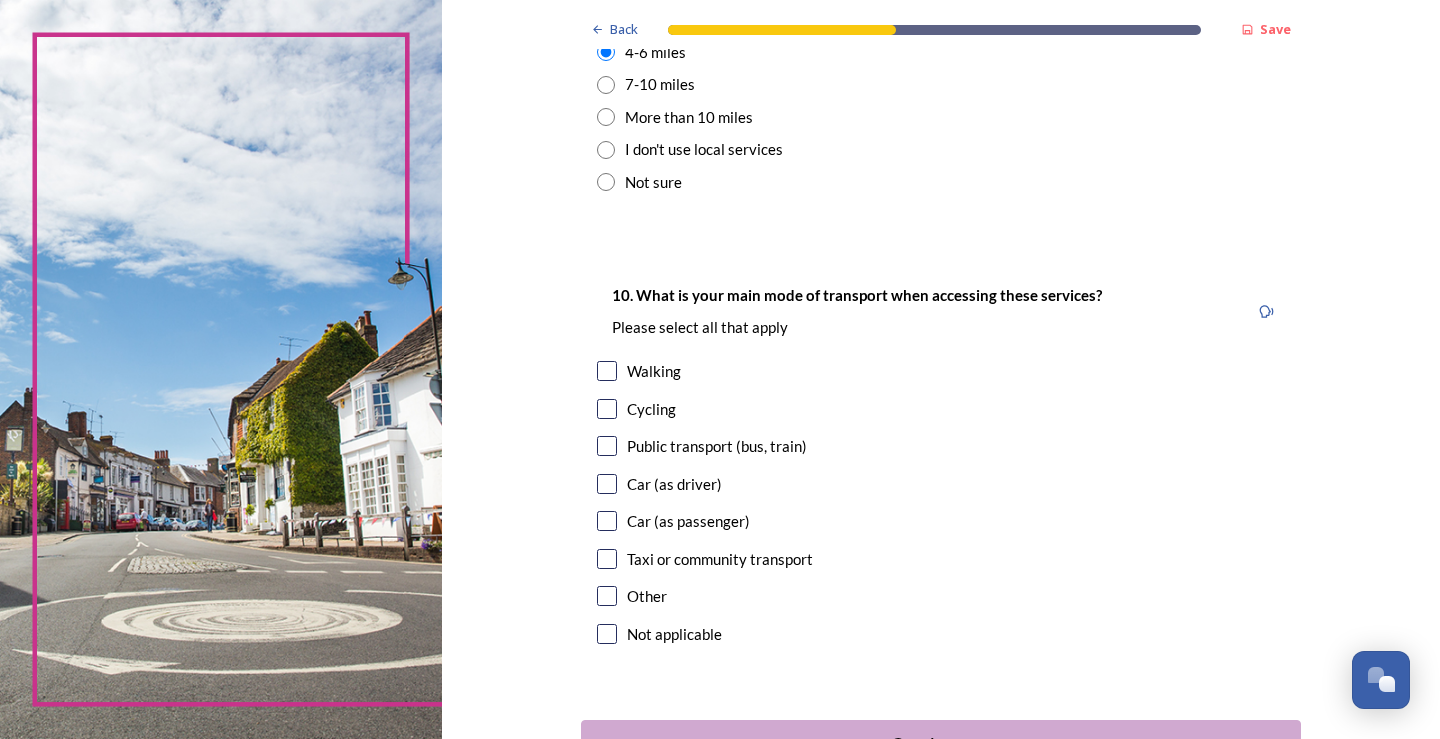 scroll, scrollTop: 1700, scrollLeft: 0, axis: vertical 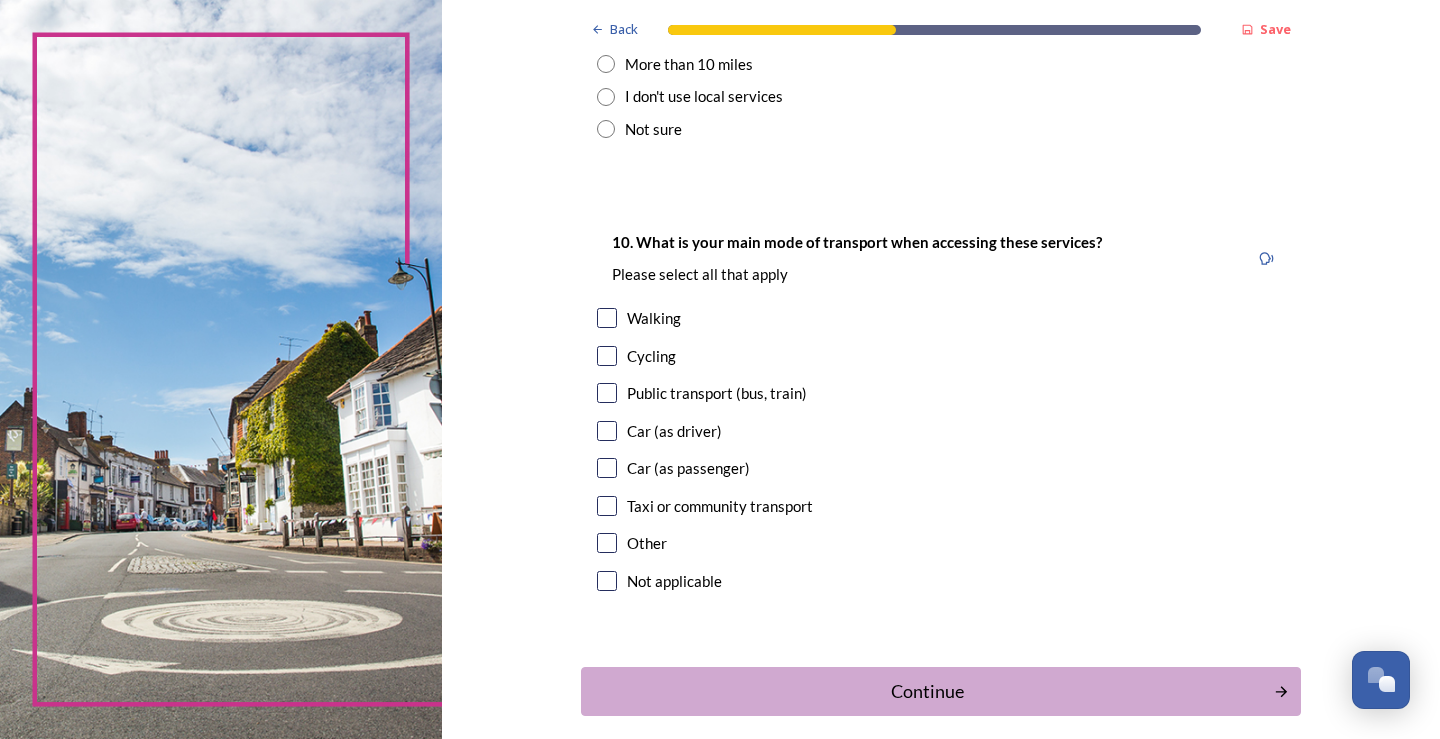 click at bounding box center [607, 431] 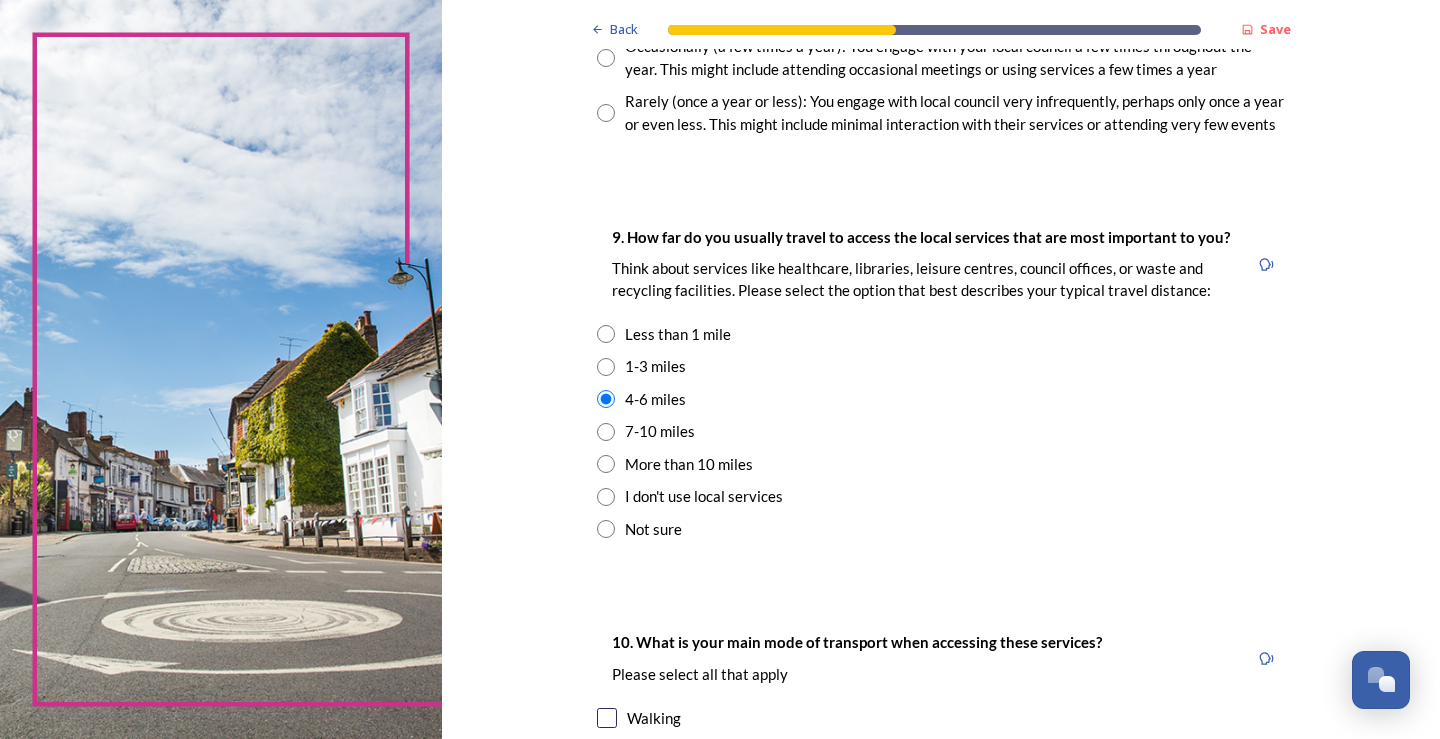scroll, scrollTop: 1793, scrollLeft: 0, axis: vertical 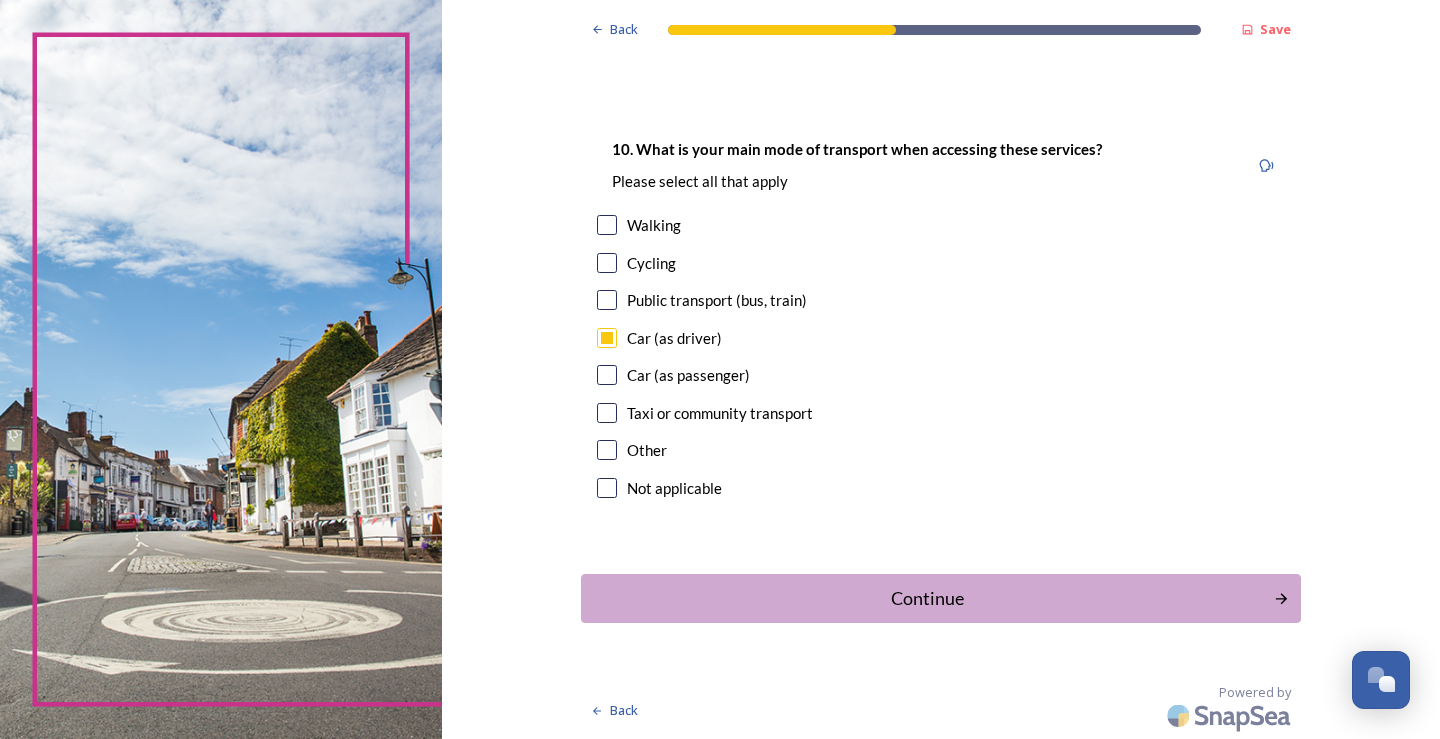 click at bounding box center [607, 225] 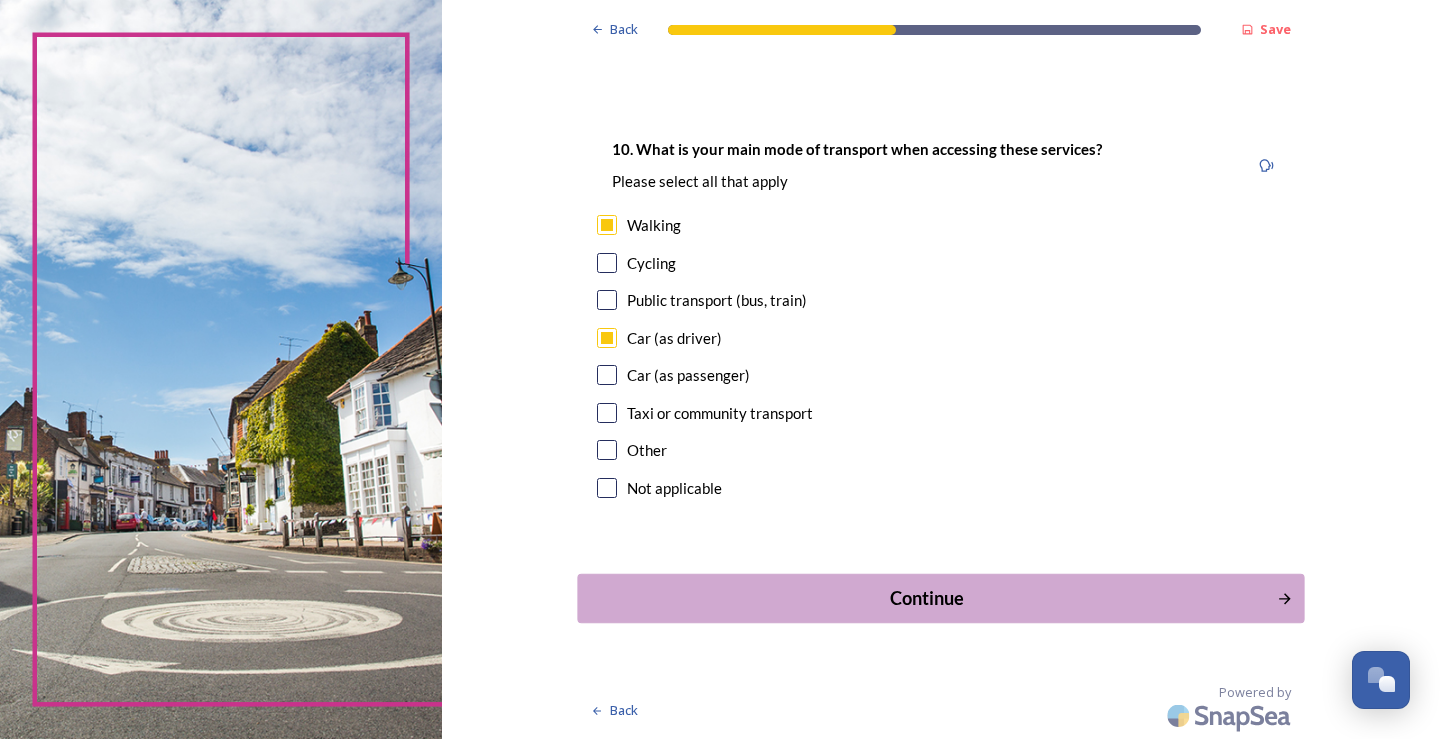 click on "Continue" at bounding box center (926, 598) 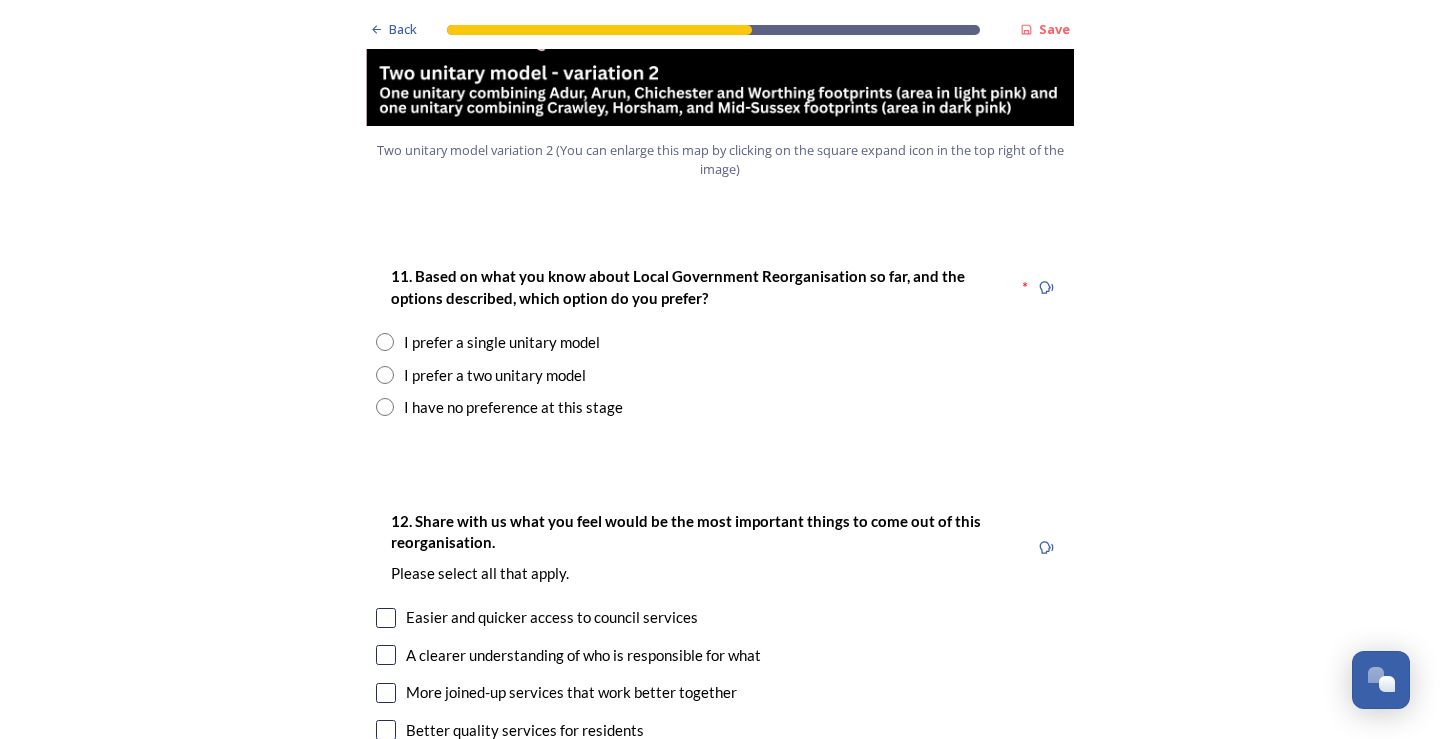 scroll, scrollTop: 2500, scrollLeft: 0, axis: vertical 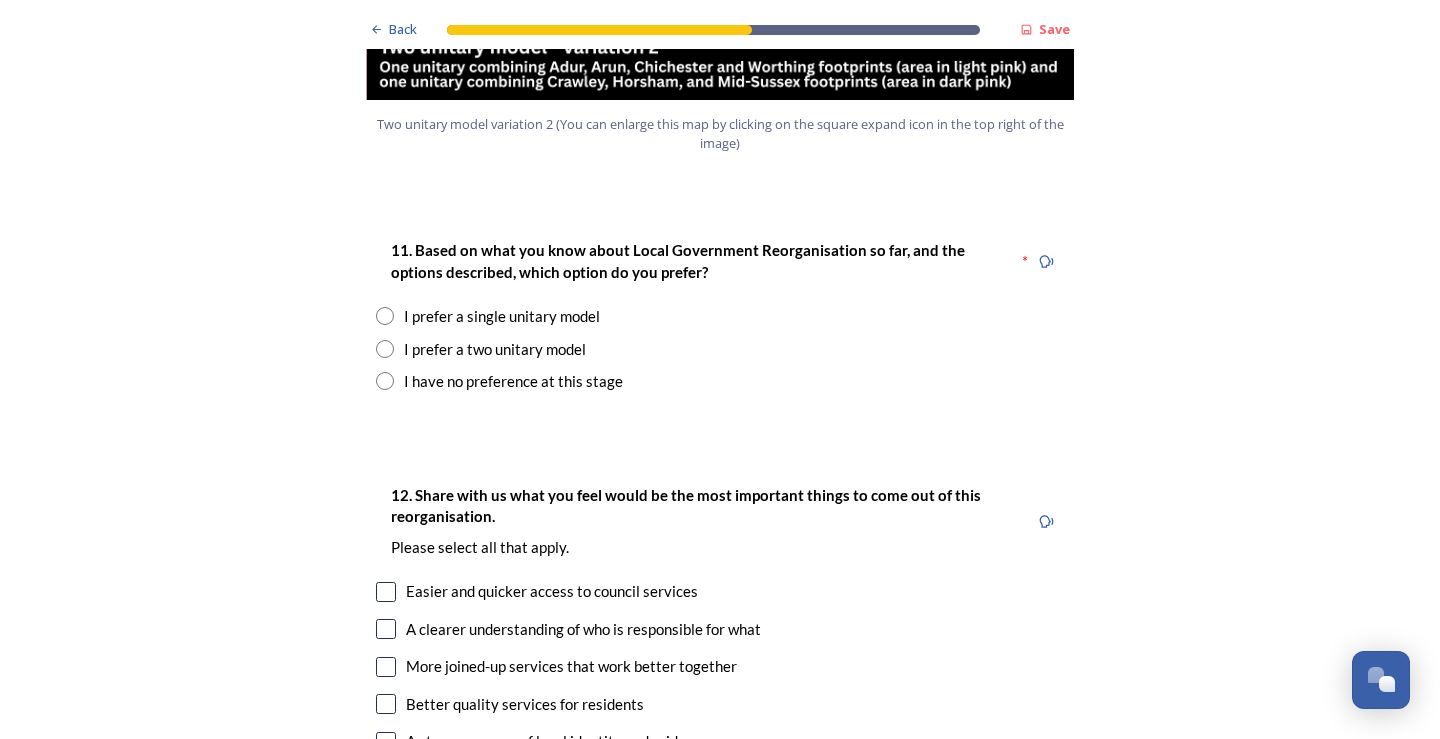 click on "I have no preference at this stage" at bounding box center [513, 381] 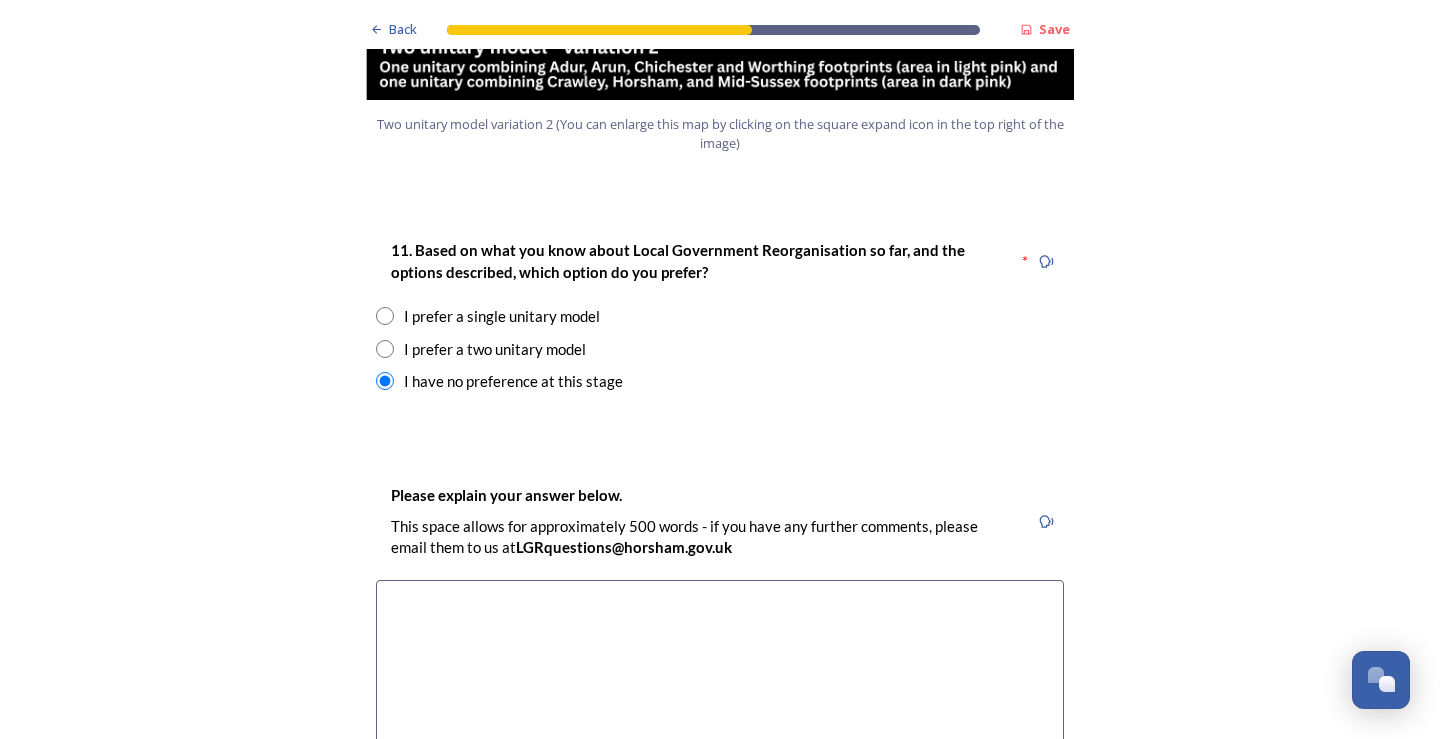 click on "I prefer a single unitary model" at bounding box center (502, 316) 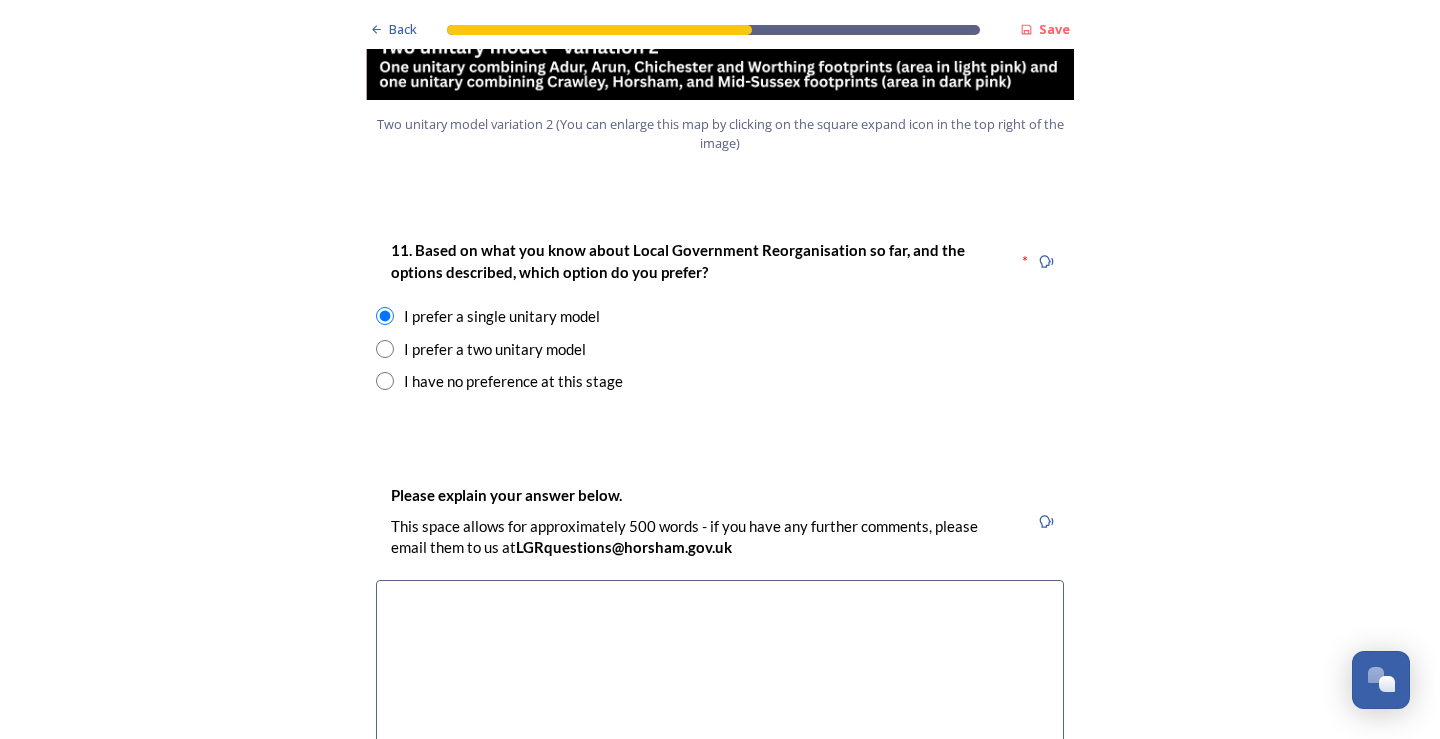 click at bounding box center (385, 381) 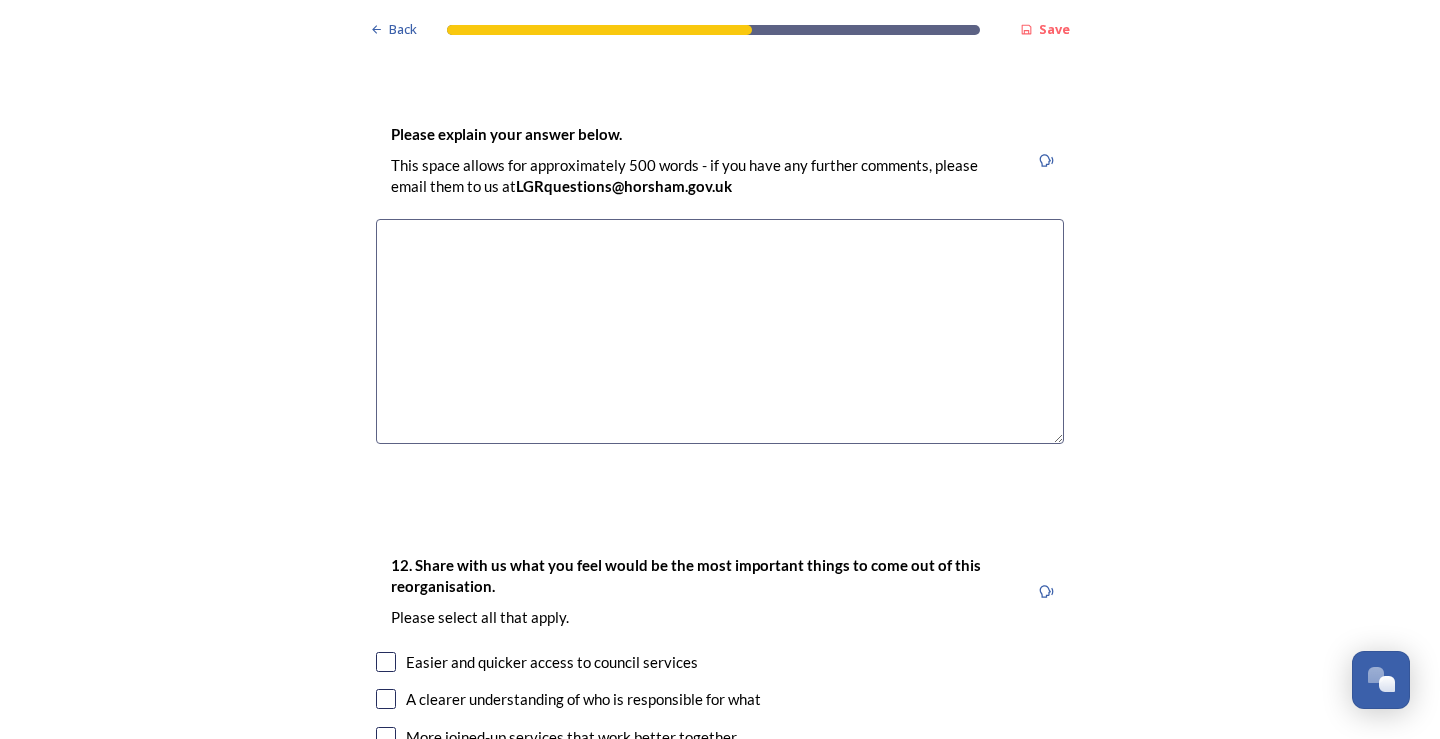 scroll, scrollTop: 2900, scrollLeft: 0, axis: vertical 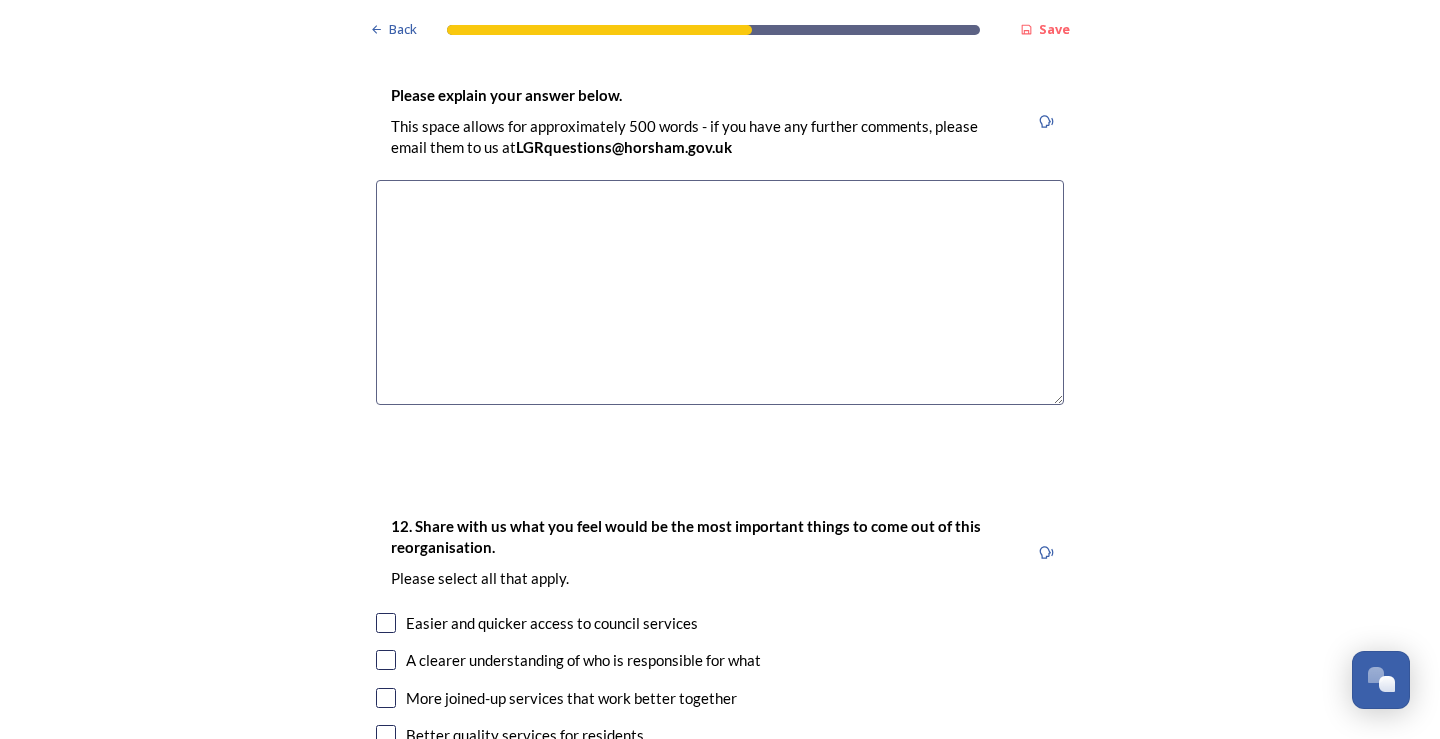 click at bounding box center [720, 292] 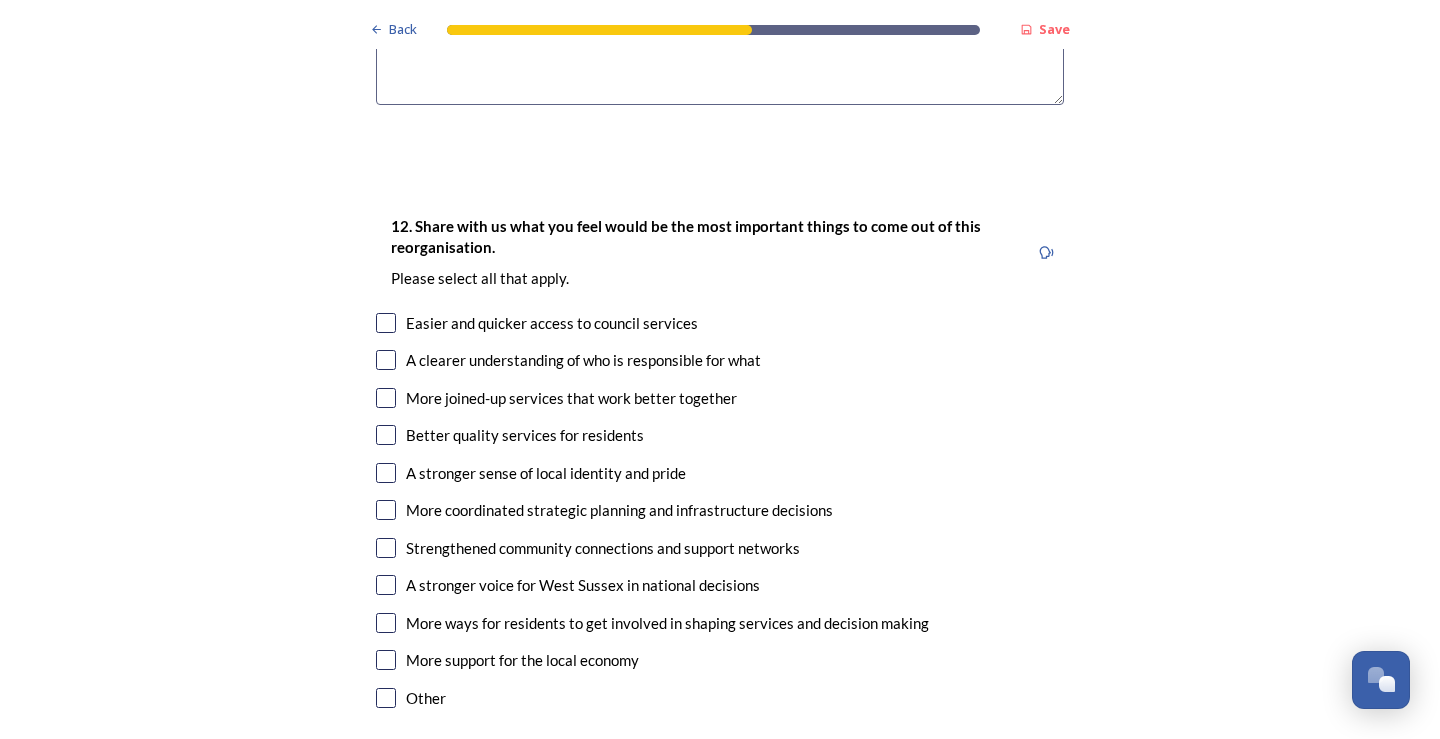 scroll, scrollTop: 3400, scrollLeft: 0, axis: vertical 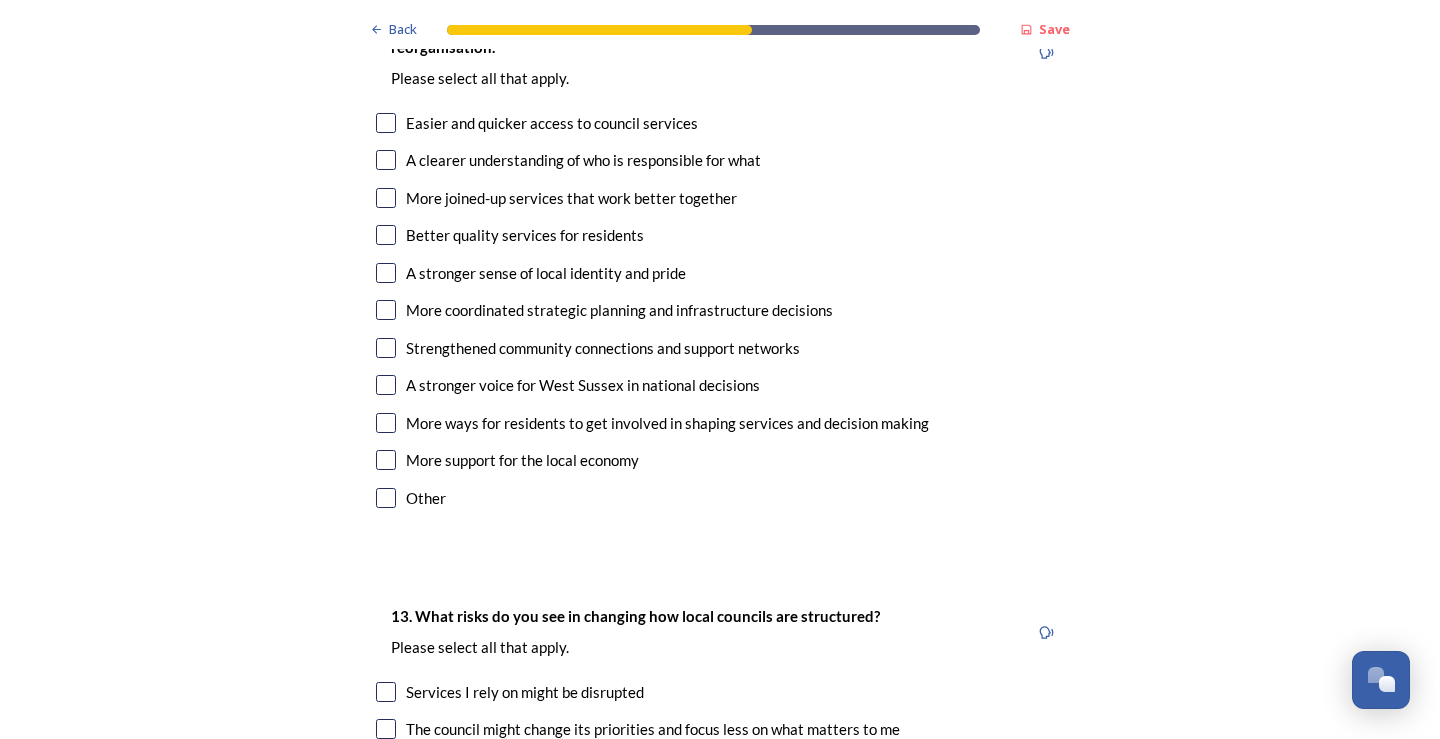 type on "Don't know enough about the effect on local services for the different options" 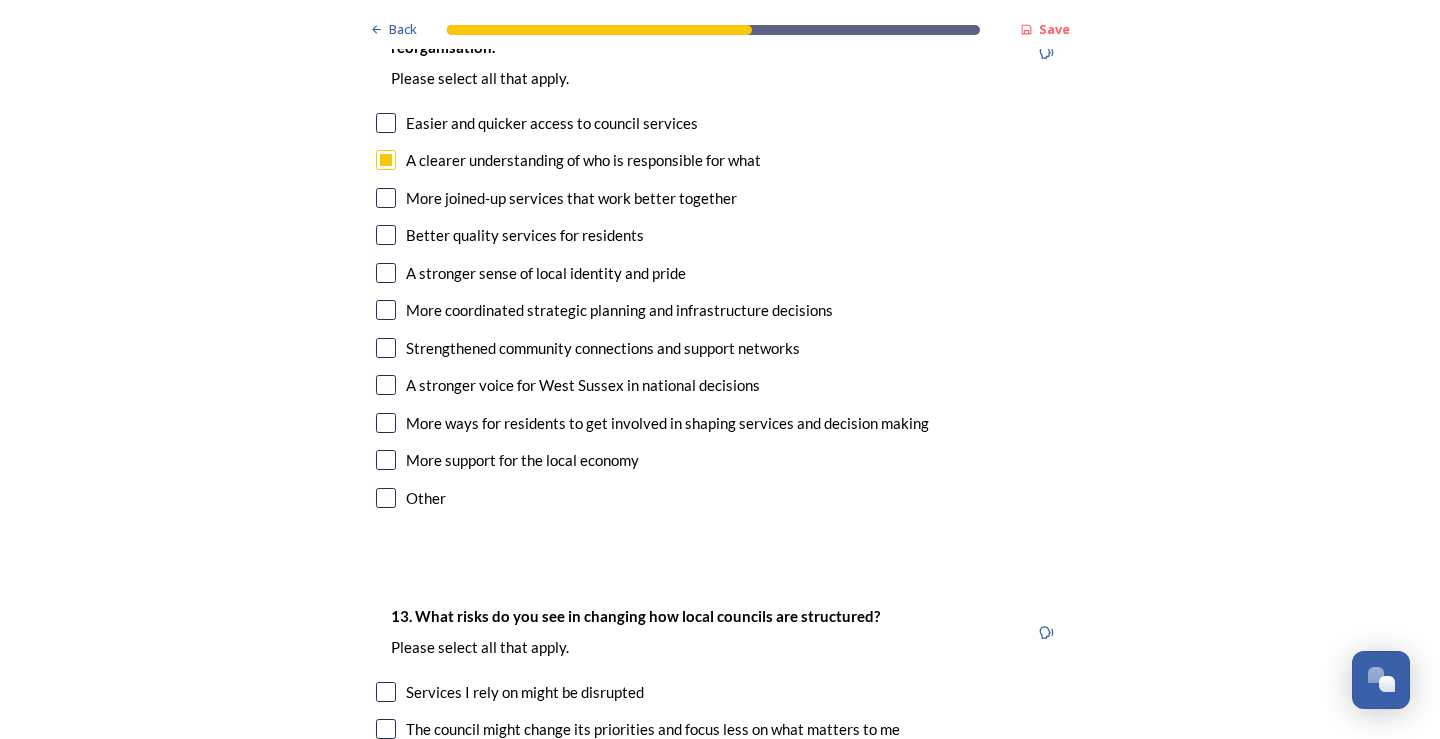 click at bounding box center [386, 198] 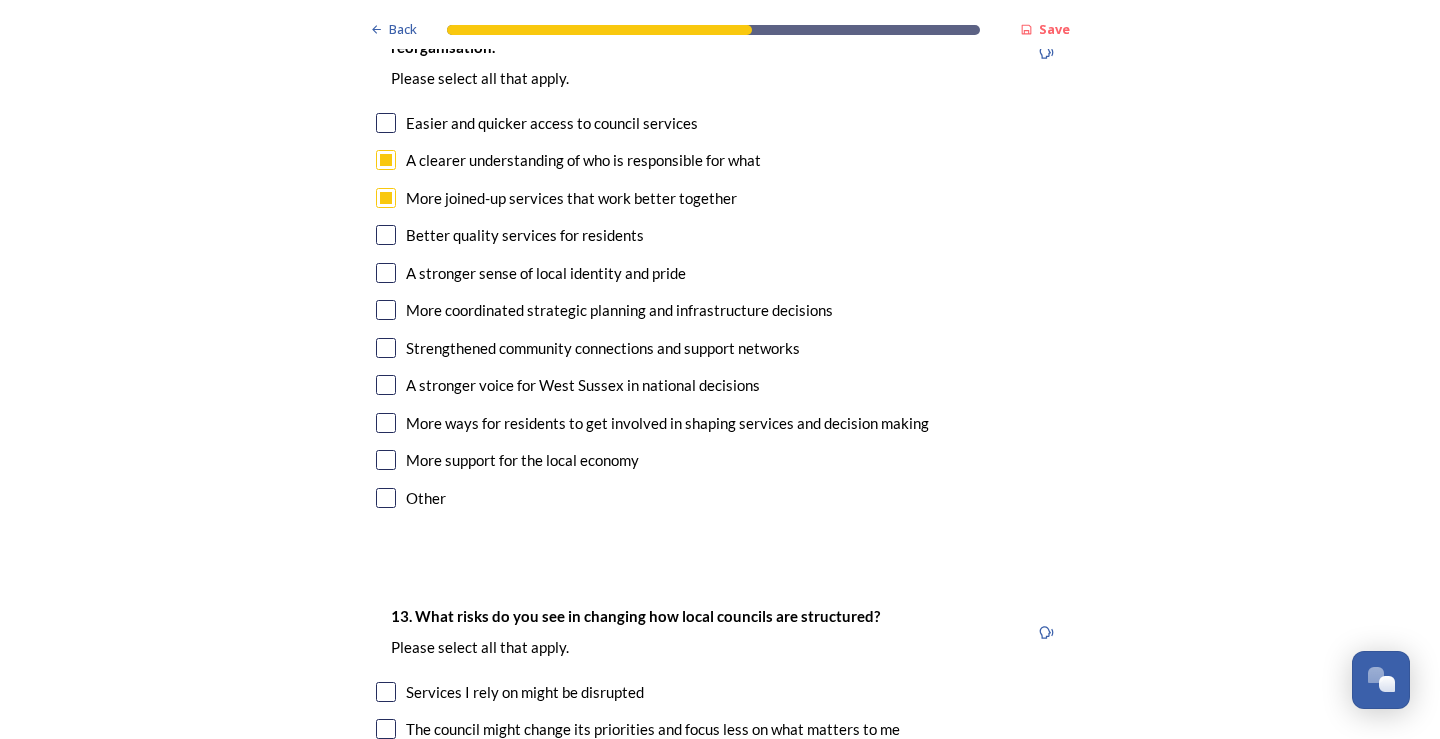 click at bounding box center [386, 385] 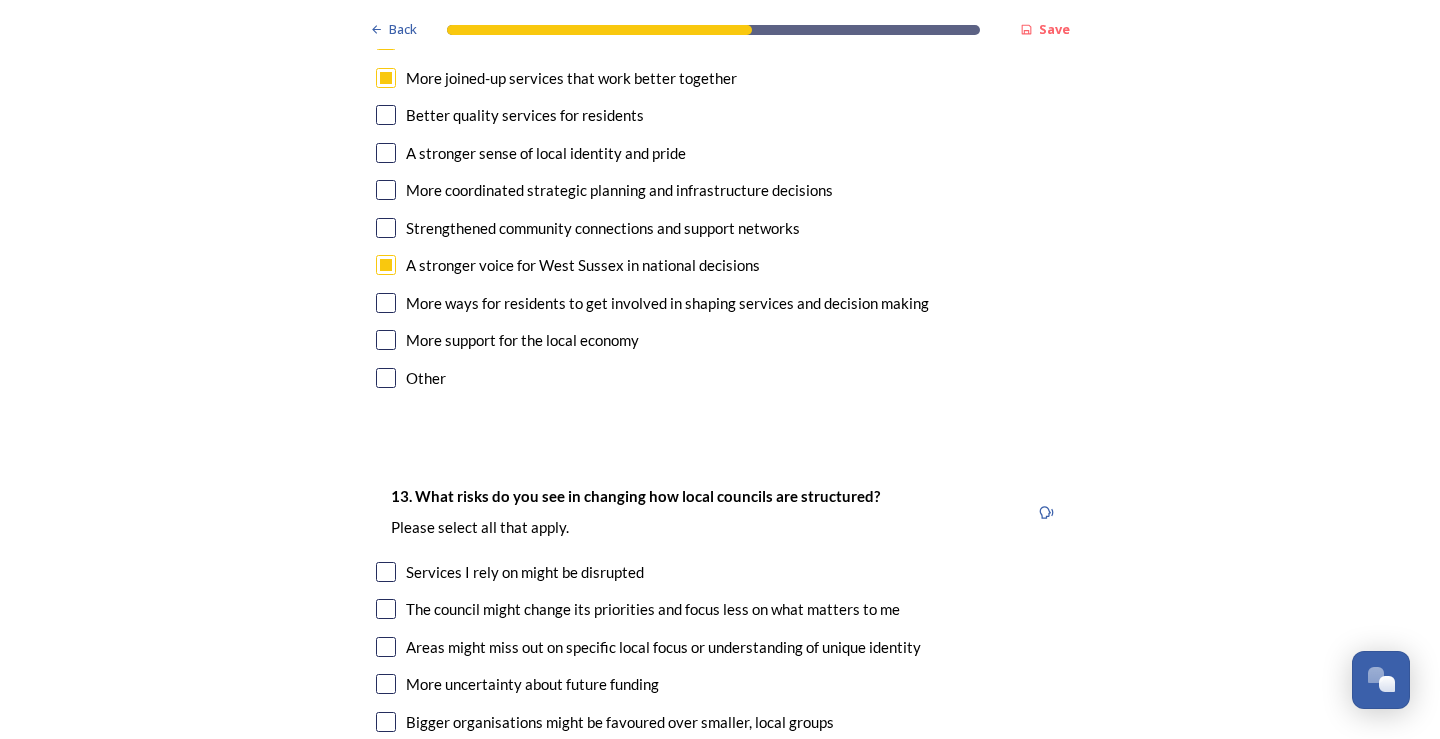 scroll, scrollTop: 3700, scrollLeft: 0, axis: vertical 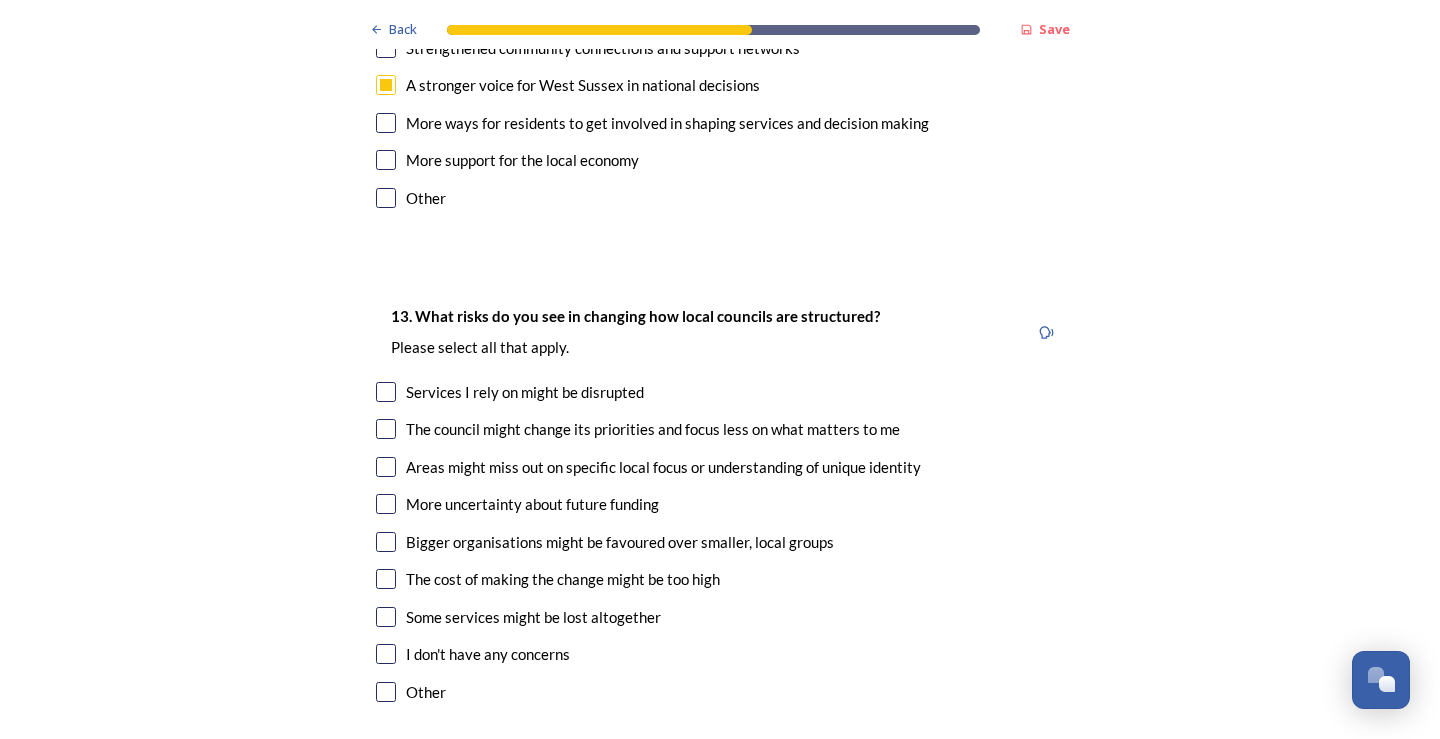 click at bounding box center (386, 392) 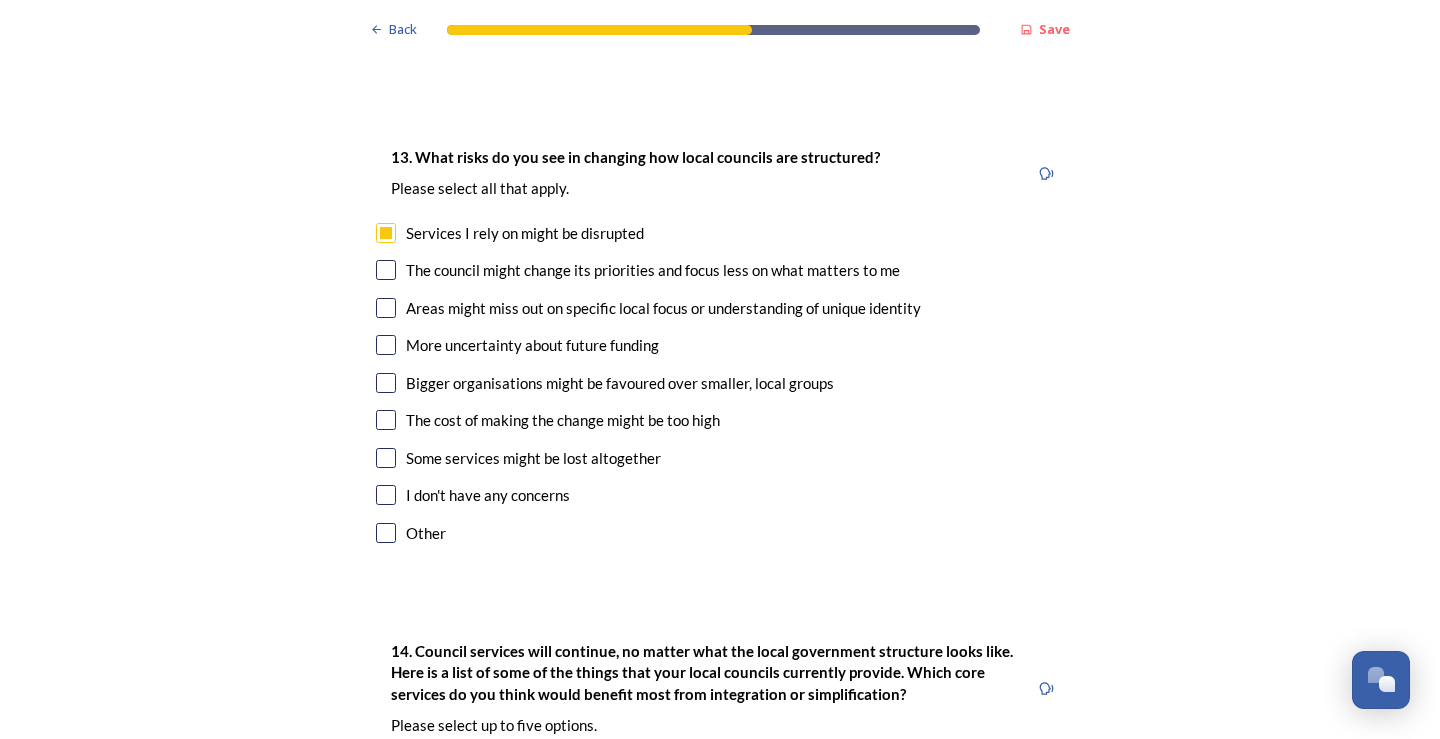 scroll, scrollTop: 3900, scrollLeft: 0, axis: vertical 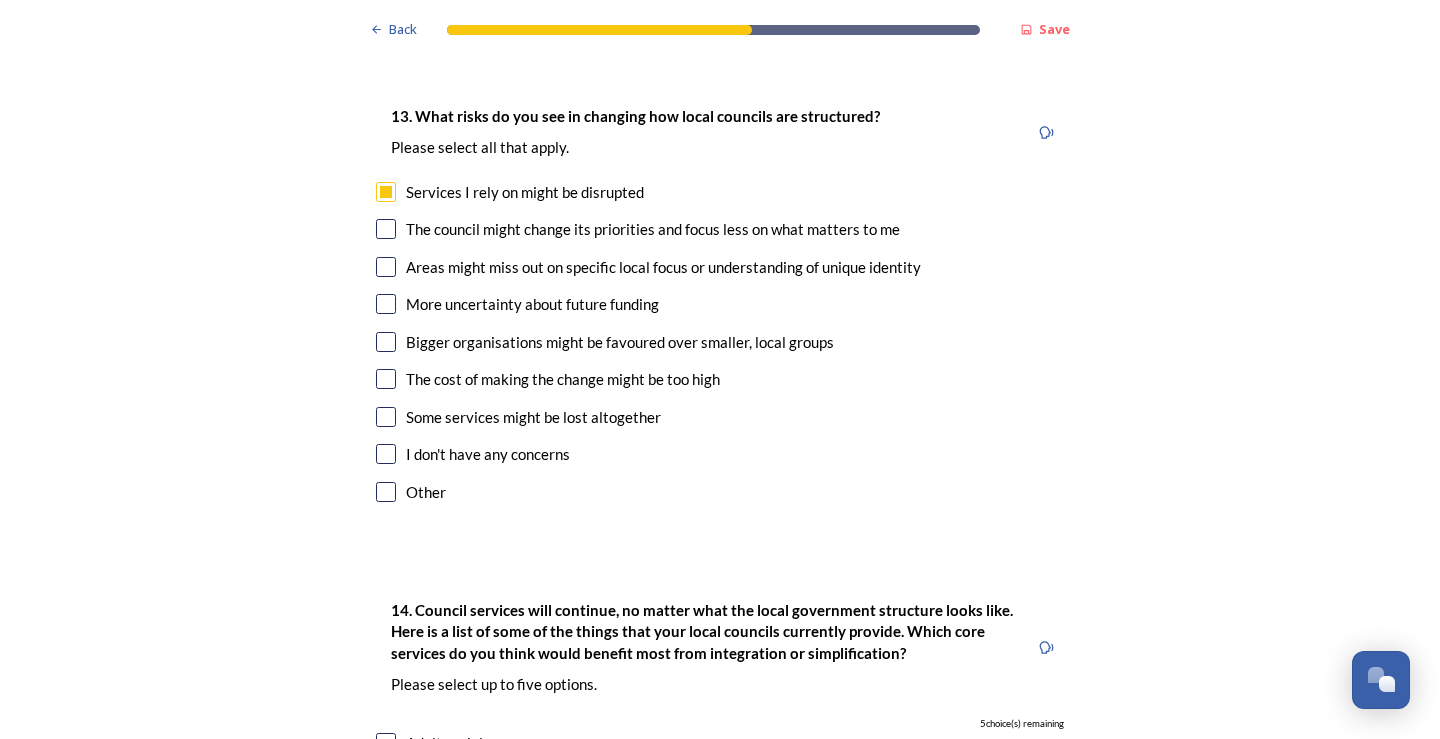 click at bounding box center (386, 417) 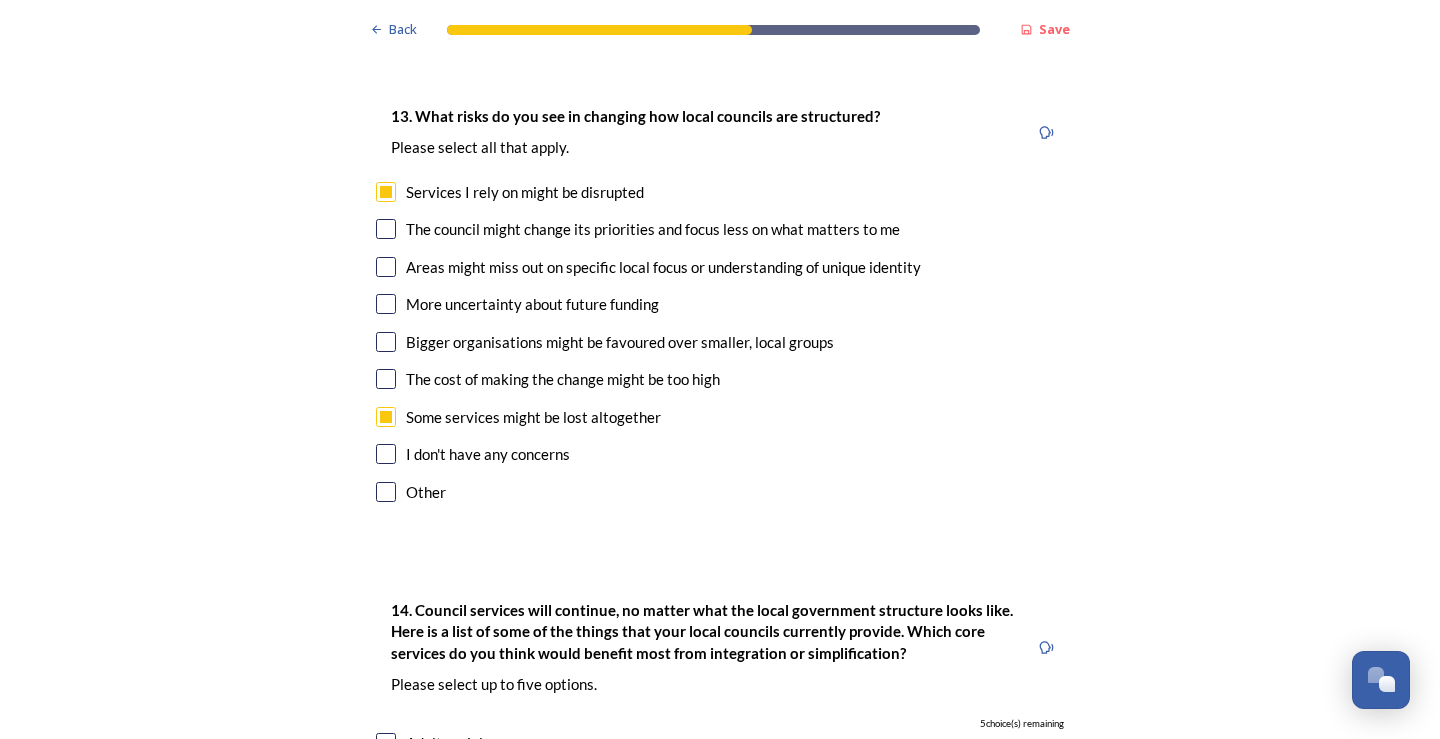 click at bounding box center (386, 229) 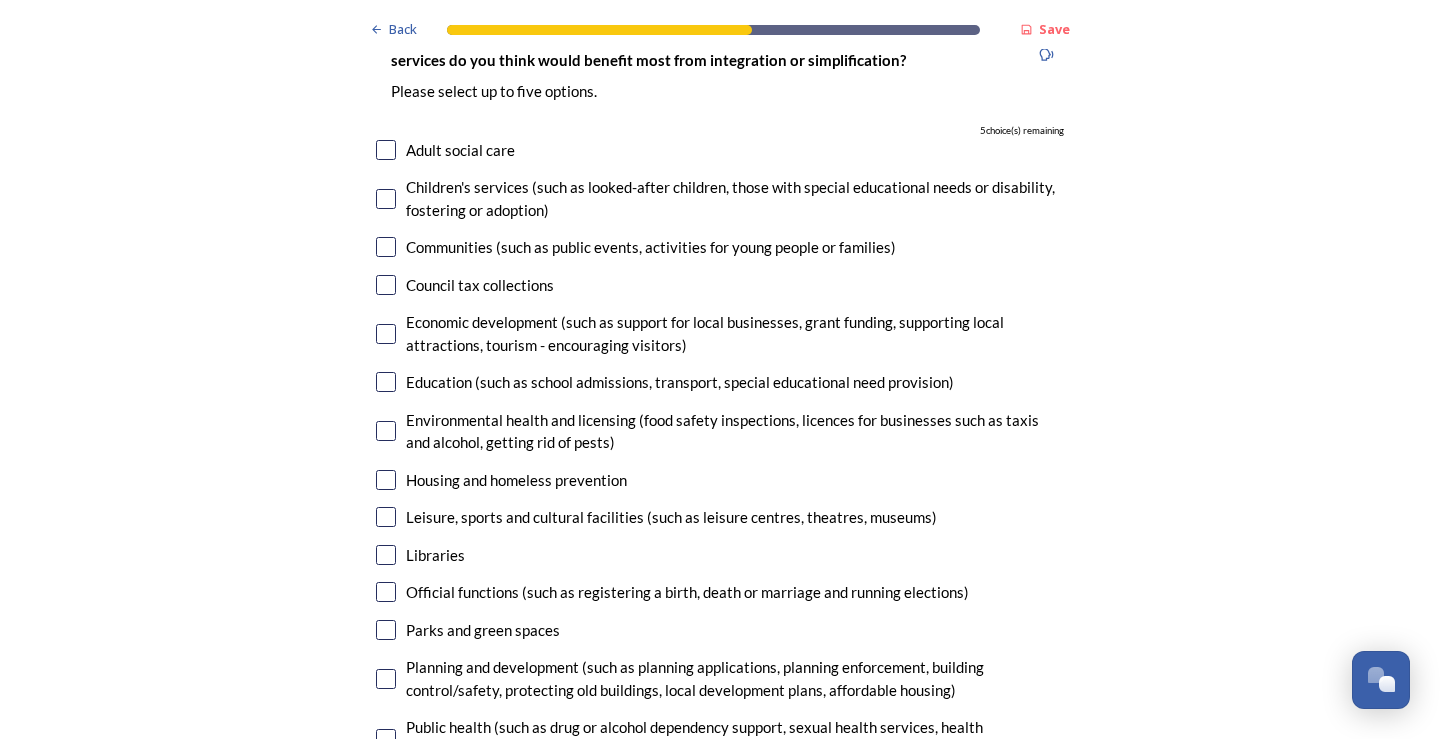 scroll, scrollTop: 4600, scrollLeft: 0, axis: vertical 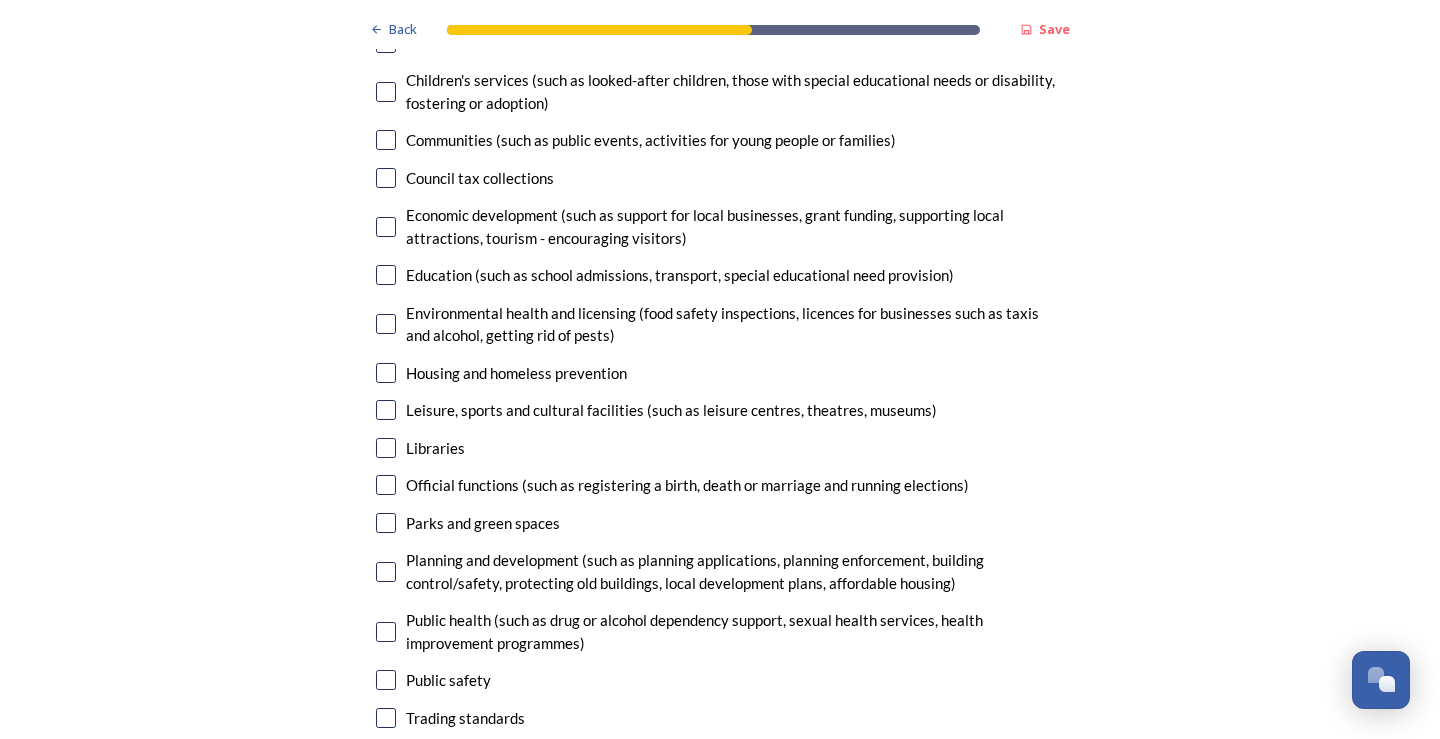 click at bounding box center (386, 632) 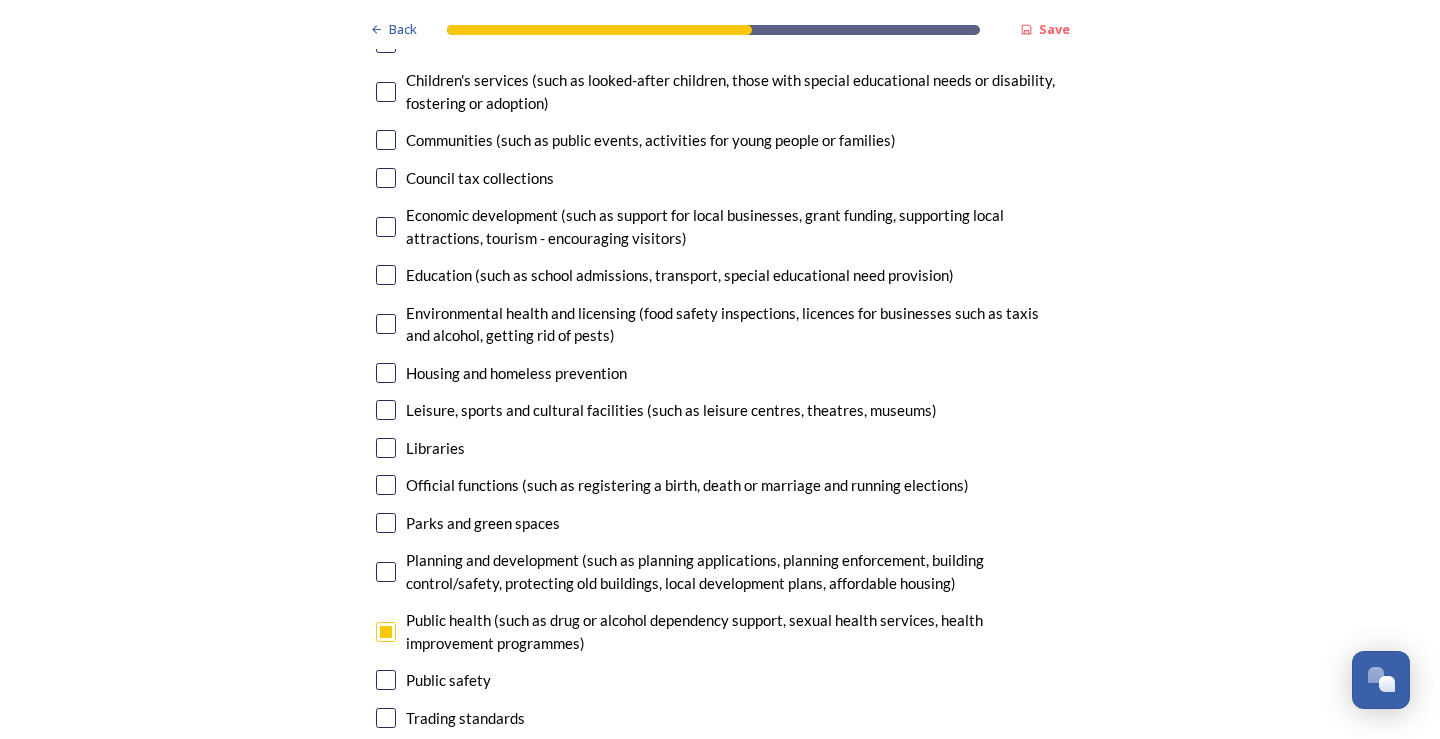 click at bounding box center [386, 572] 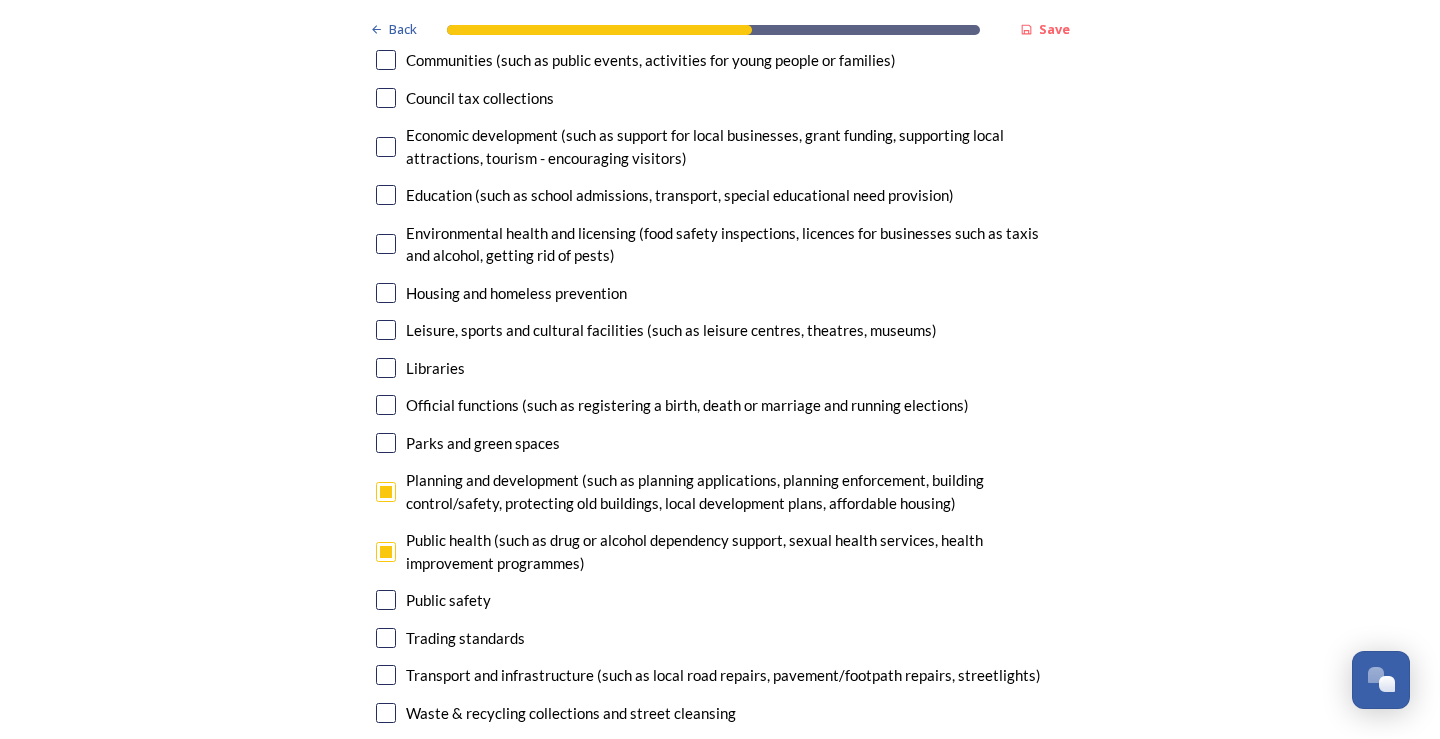 scroll, scrollTop: 4800, scrollLeft: 0, axis: vertical 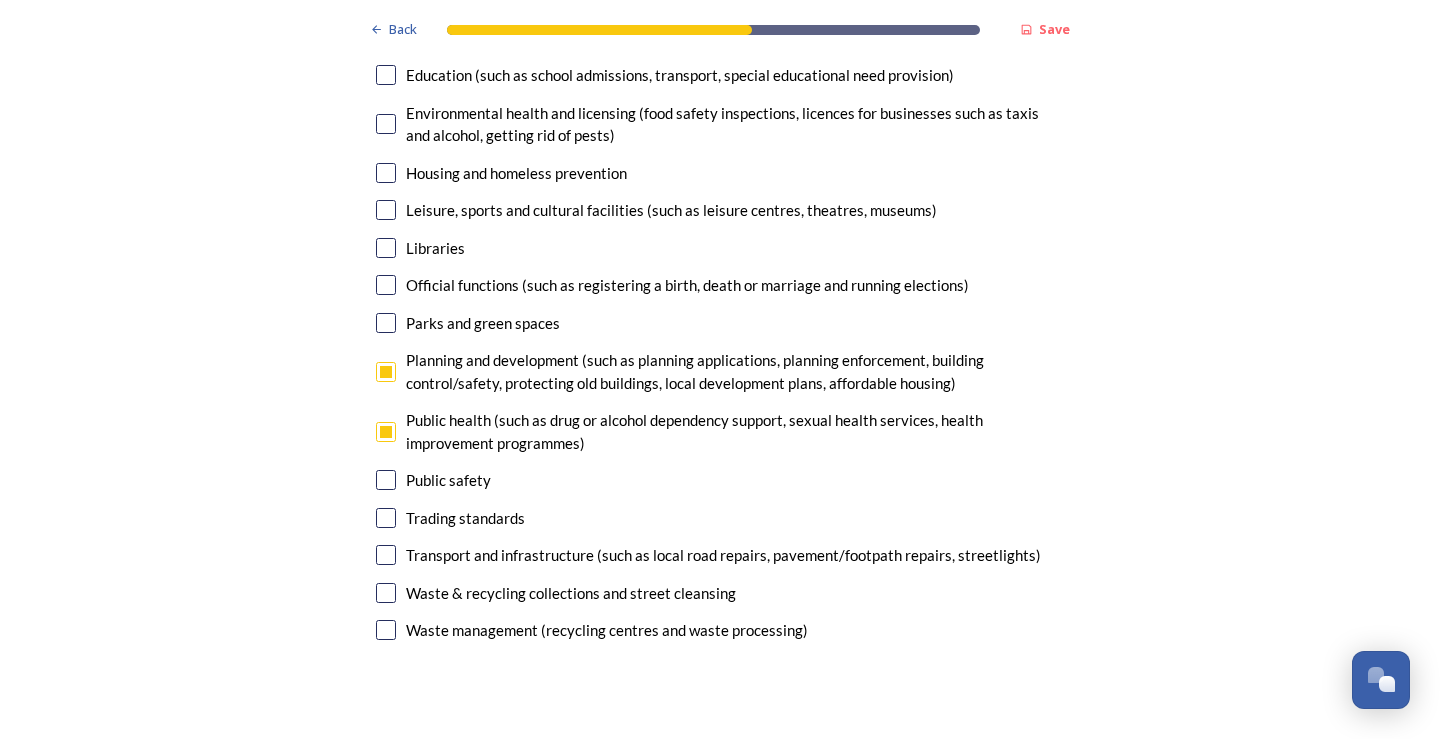 click at bounding box center (386, 555) 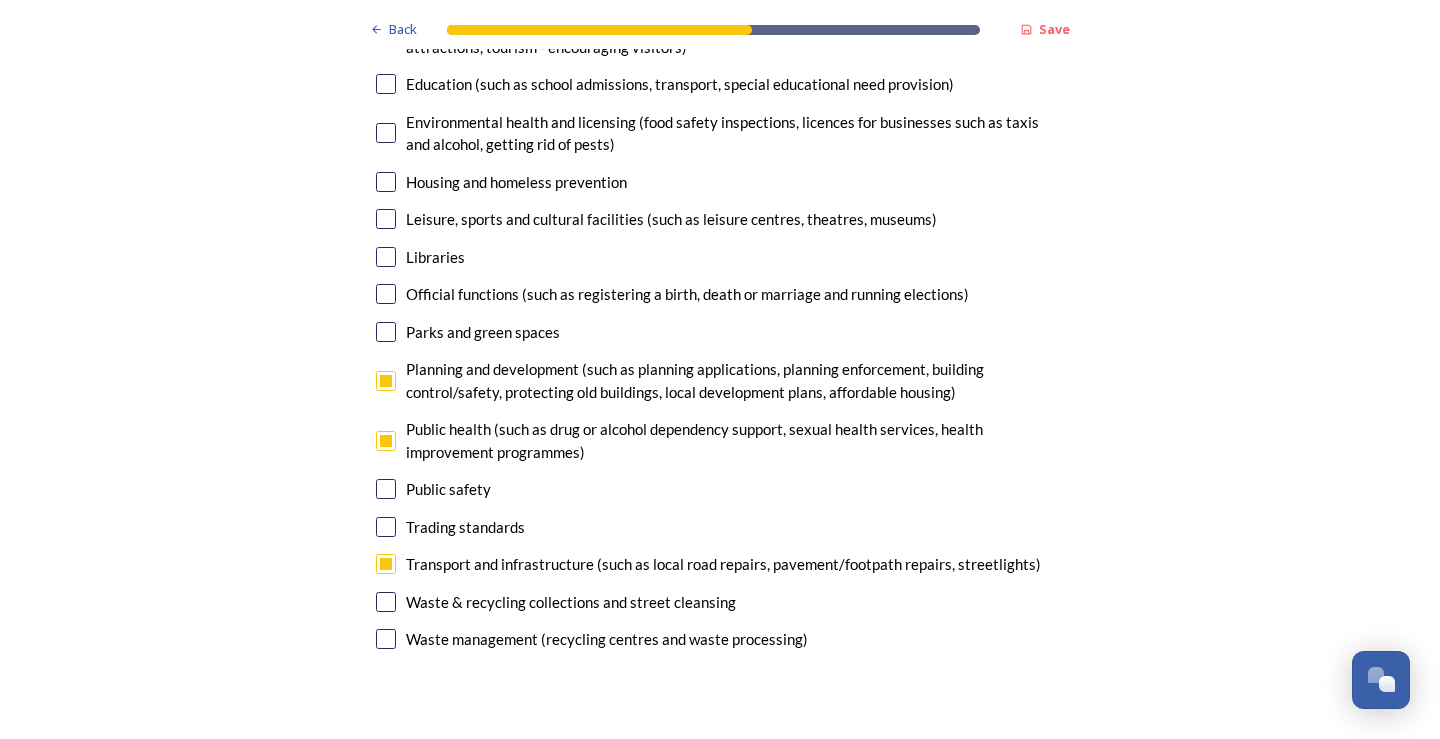 scroll, scrollTop: 4900, scrollLeft: 0, axis: vertical 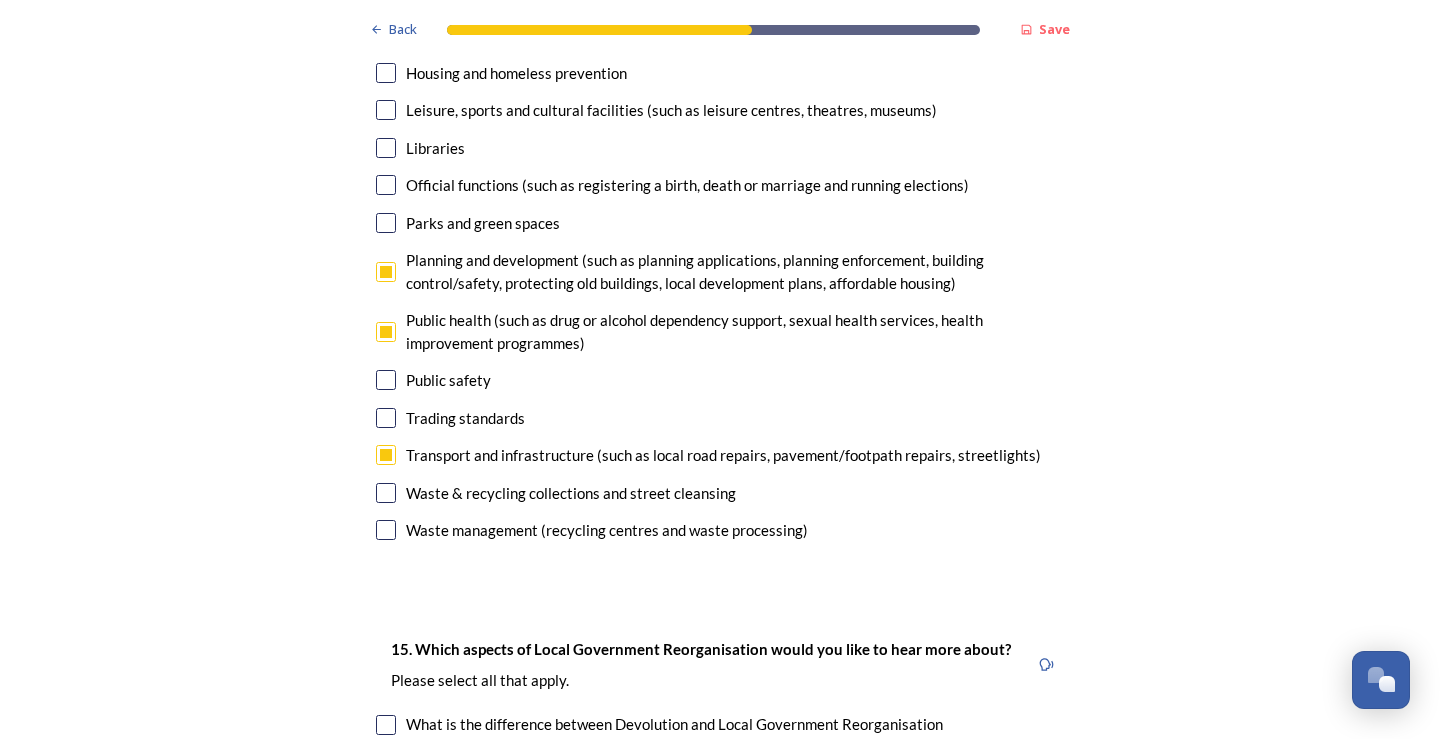 click at bounding box center (386, 380) 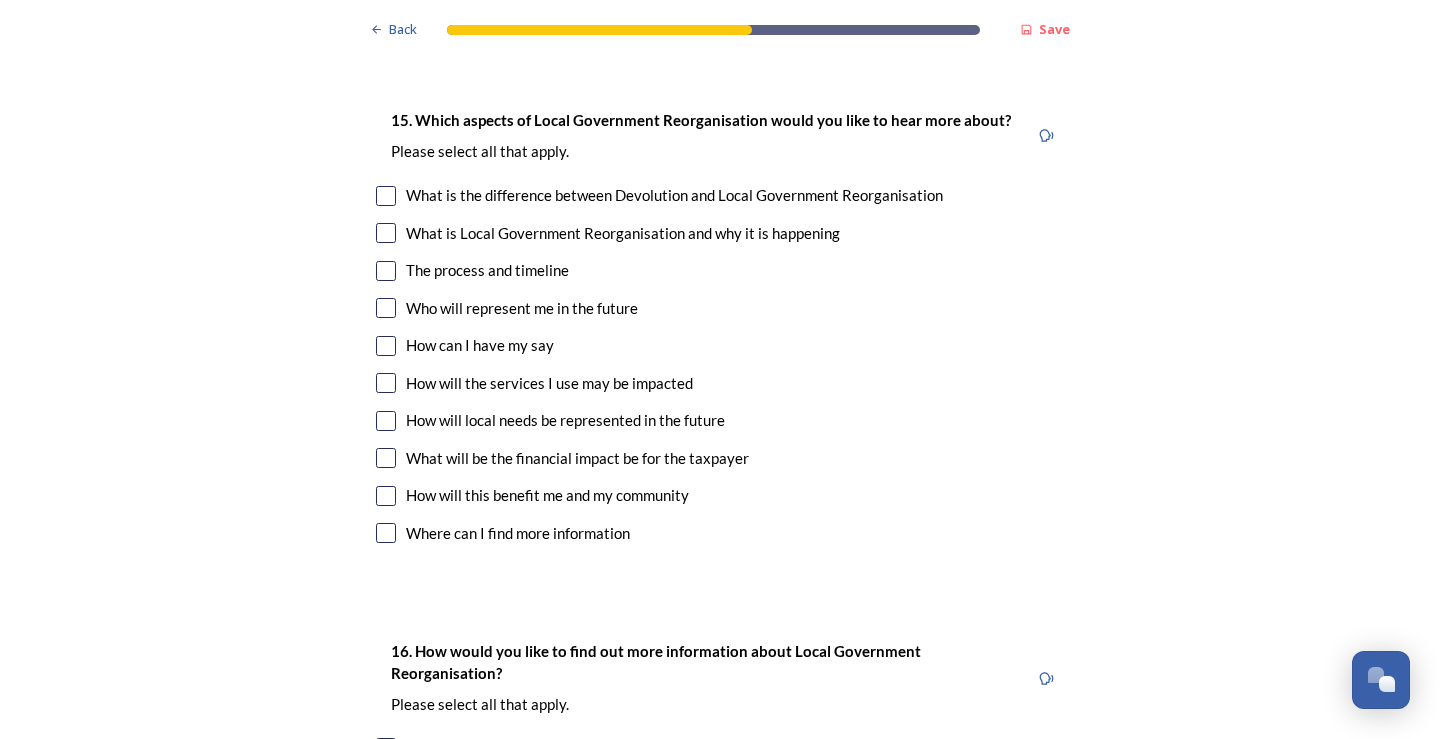 scroll, scrollTop: 5400, scrollLeft: 0, axis: vertical 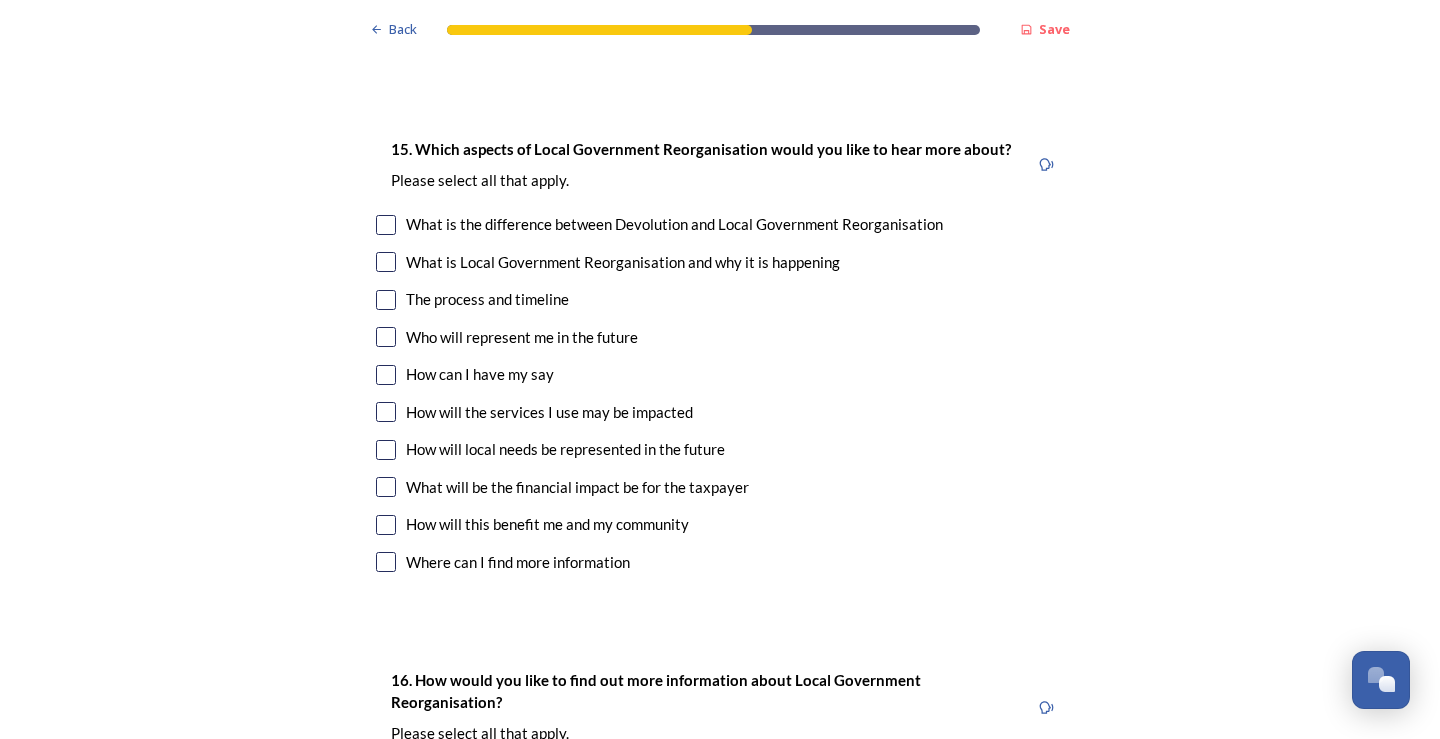 click at bounding box center [386, 412] 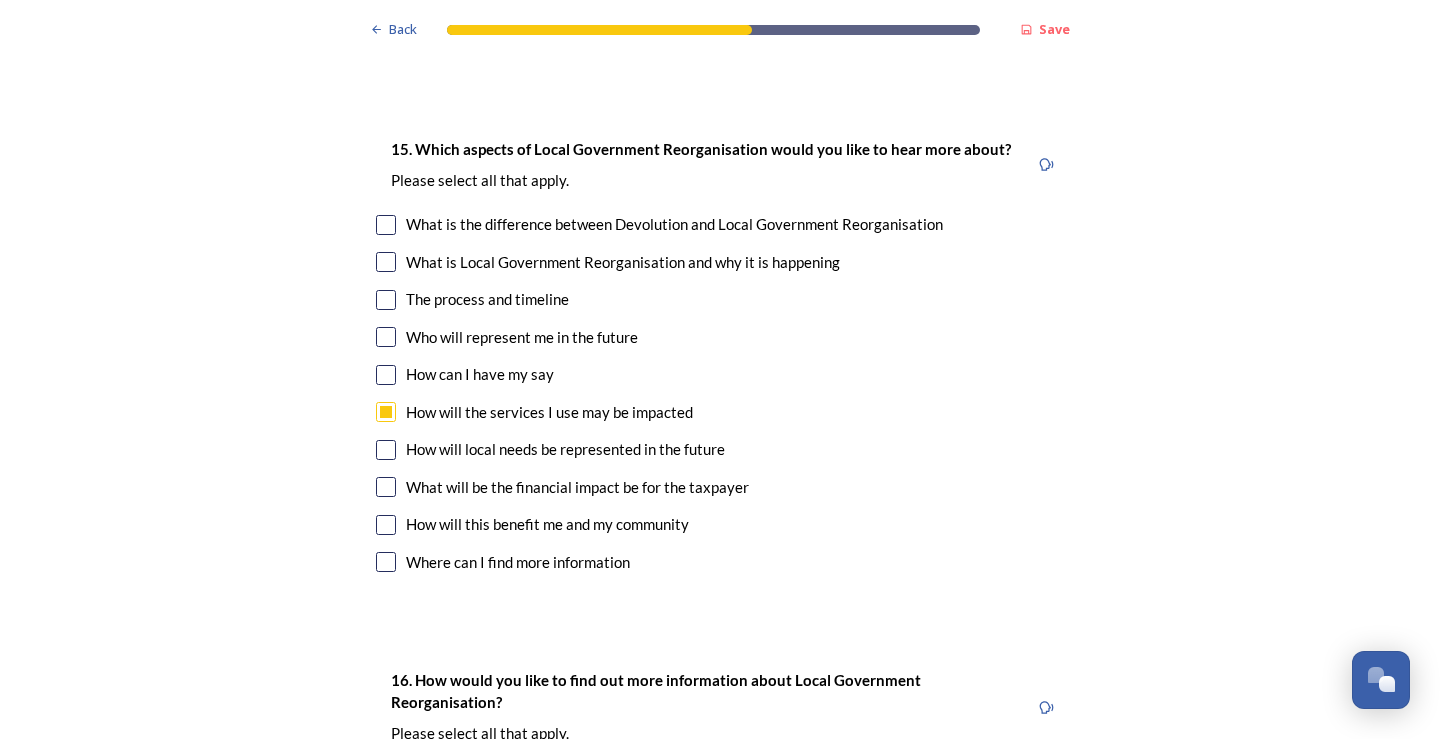 click at bounding box center [386, 450] 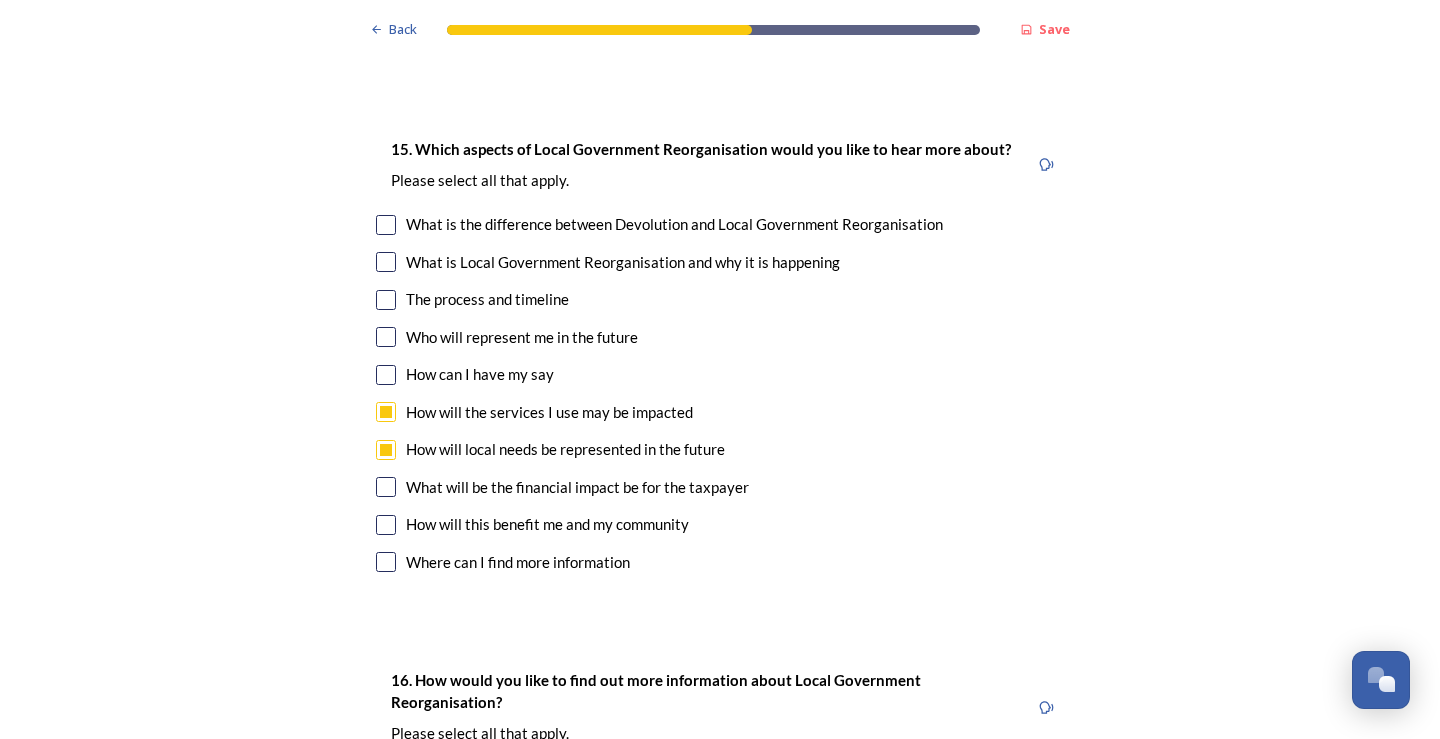 click at bounding box center (386, 525) 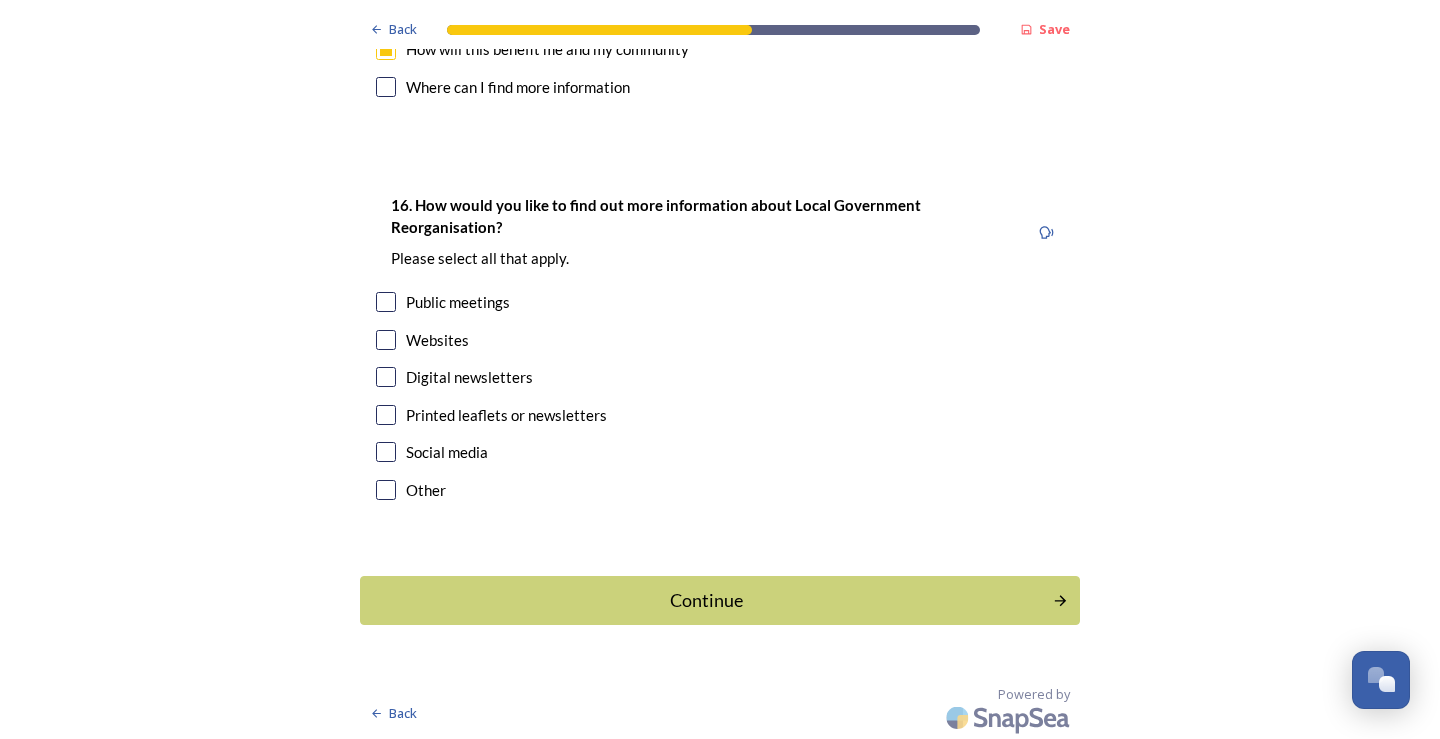 scroll, scrollTop: 5877, scrollLeft: 0, axis: vertical 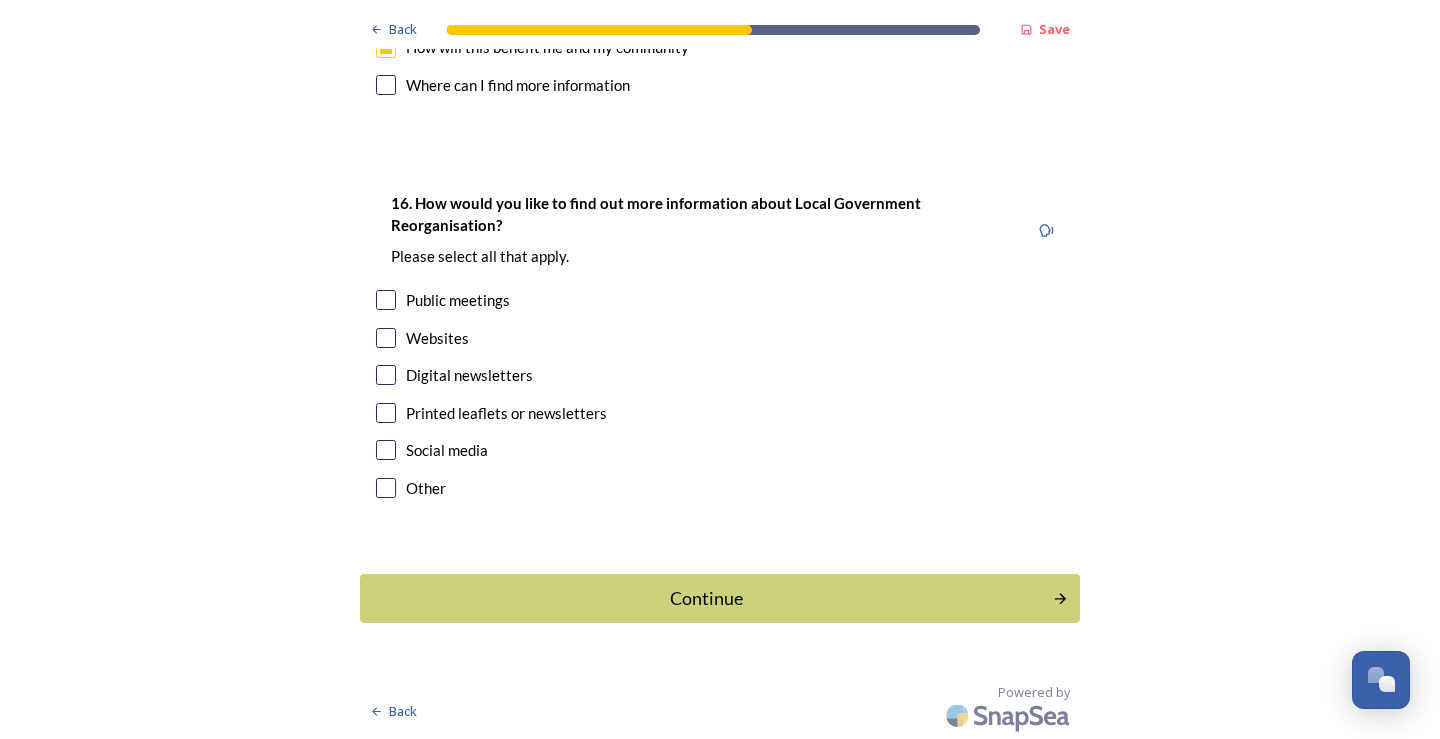 click at bounding box center [386, 338] 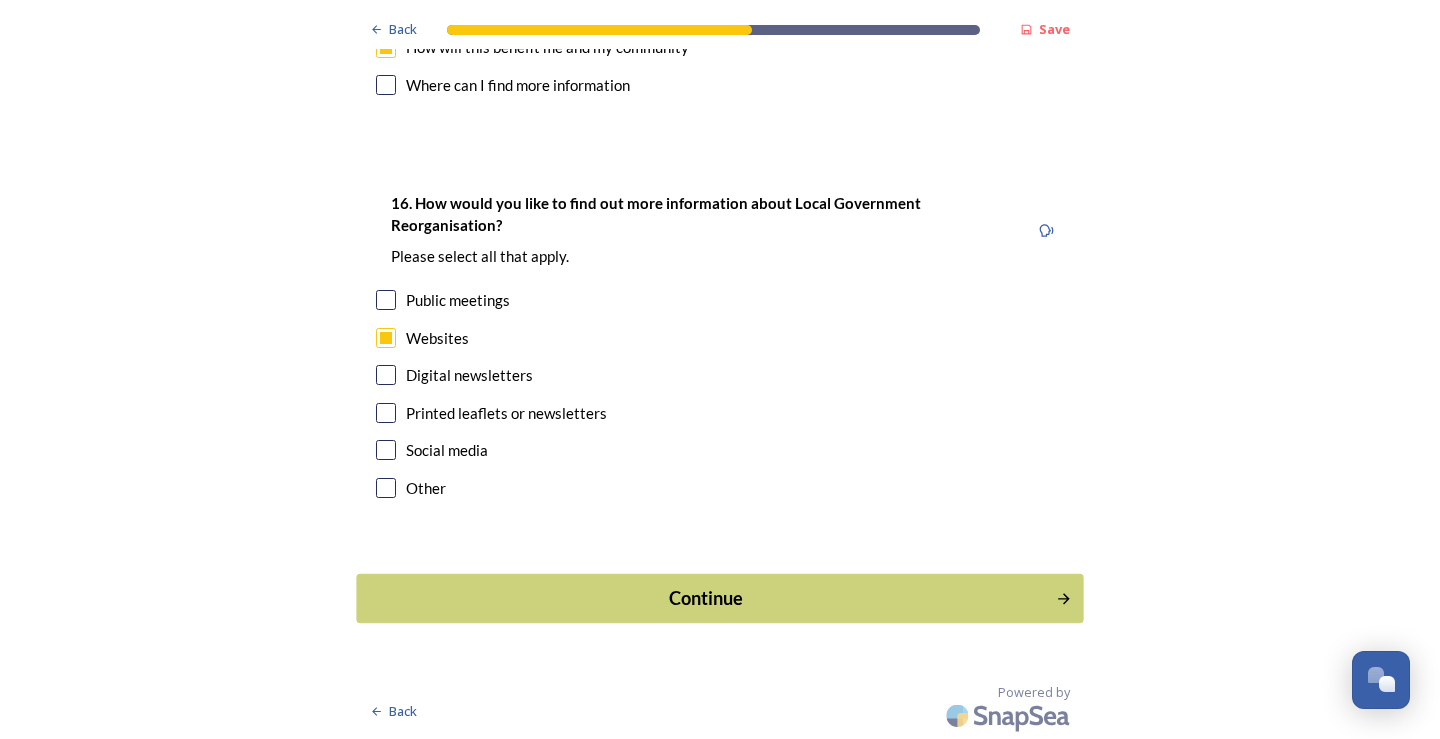 click on "Continue" at bounding box center (706, 598) 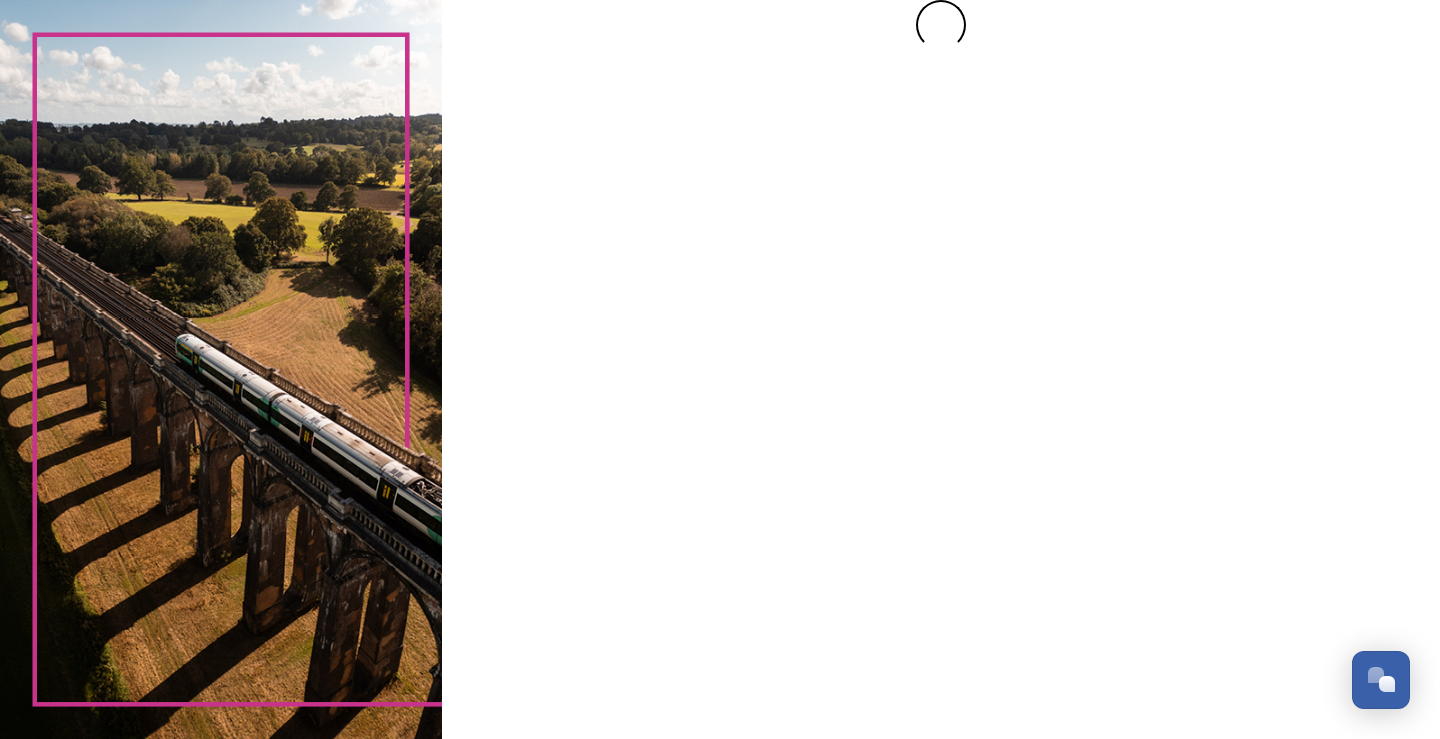 scroll, scrollTop: 0, scrollLeft: 0, axis: both 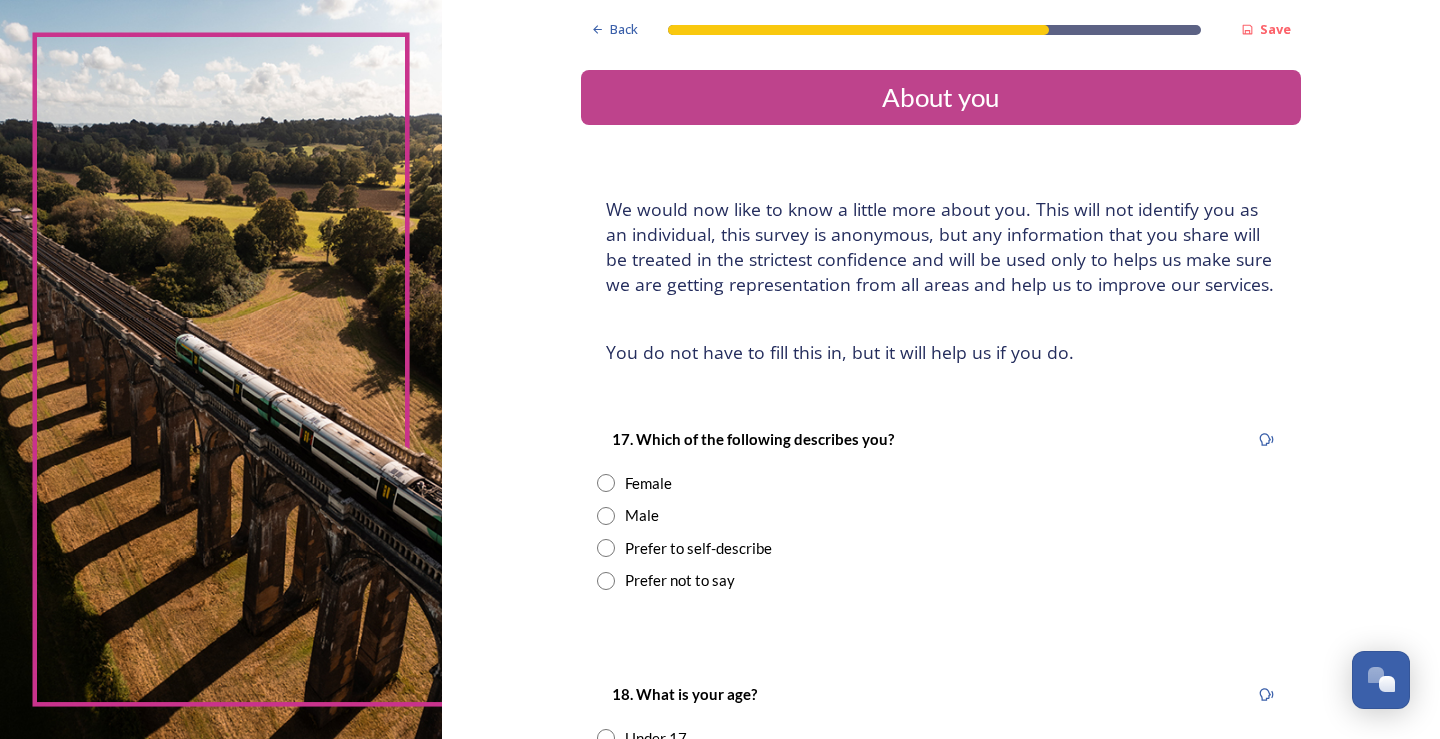 click at bounding box center (606, 483) 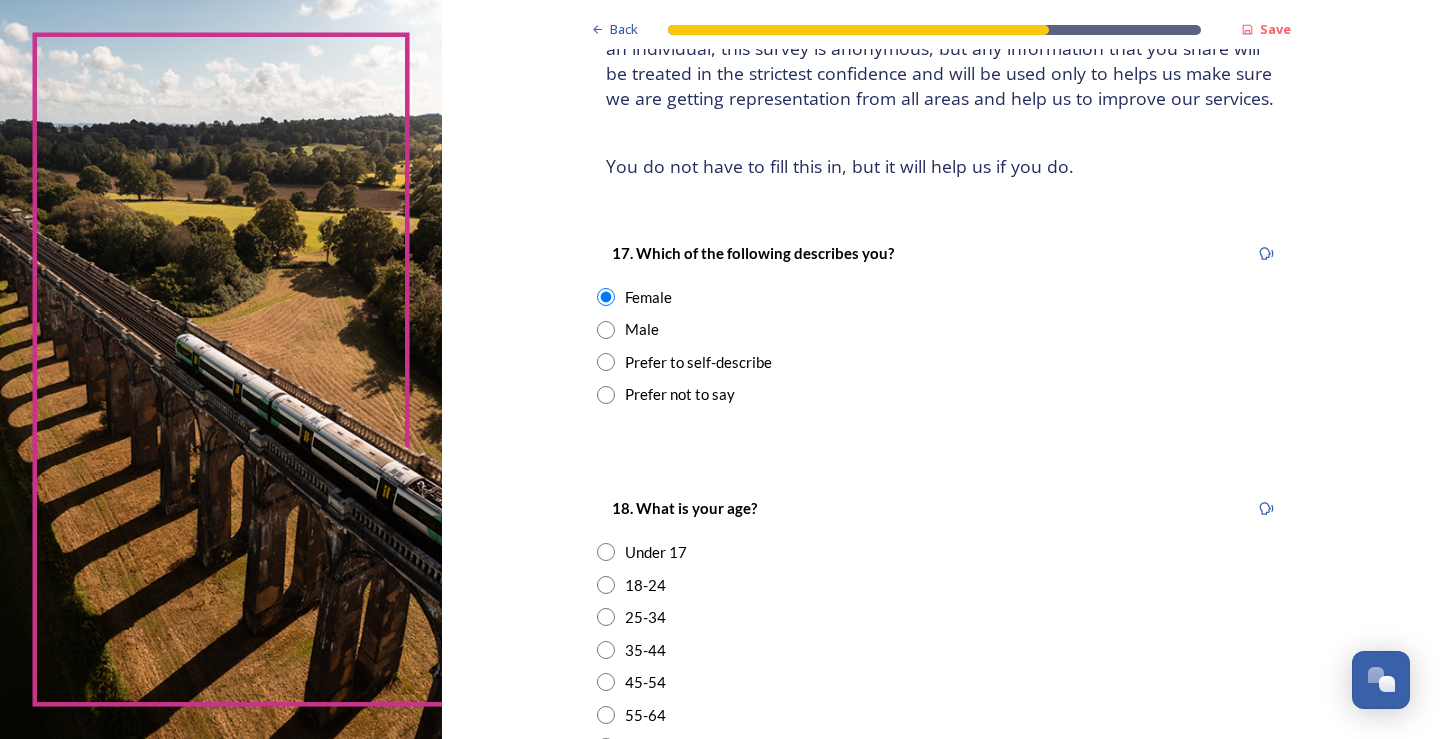 scroll, scrollTop: 400, scrollLeft: 0, axis: vertical 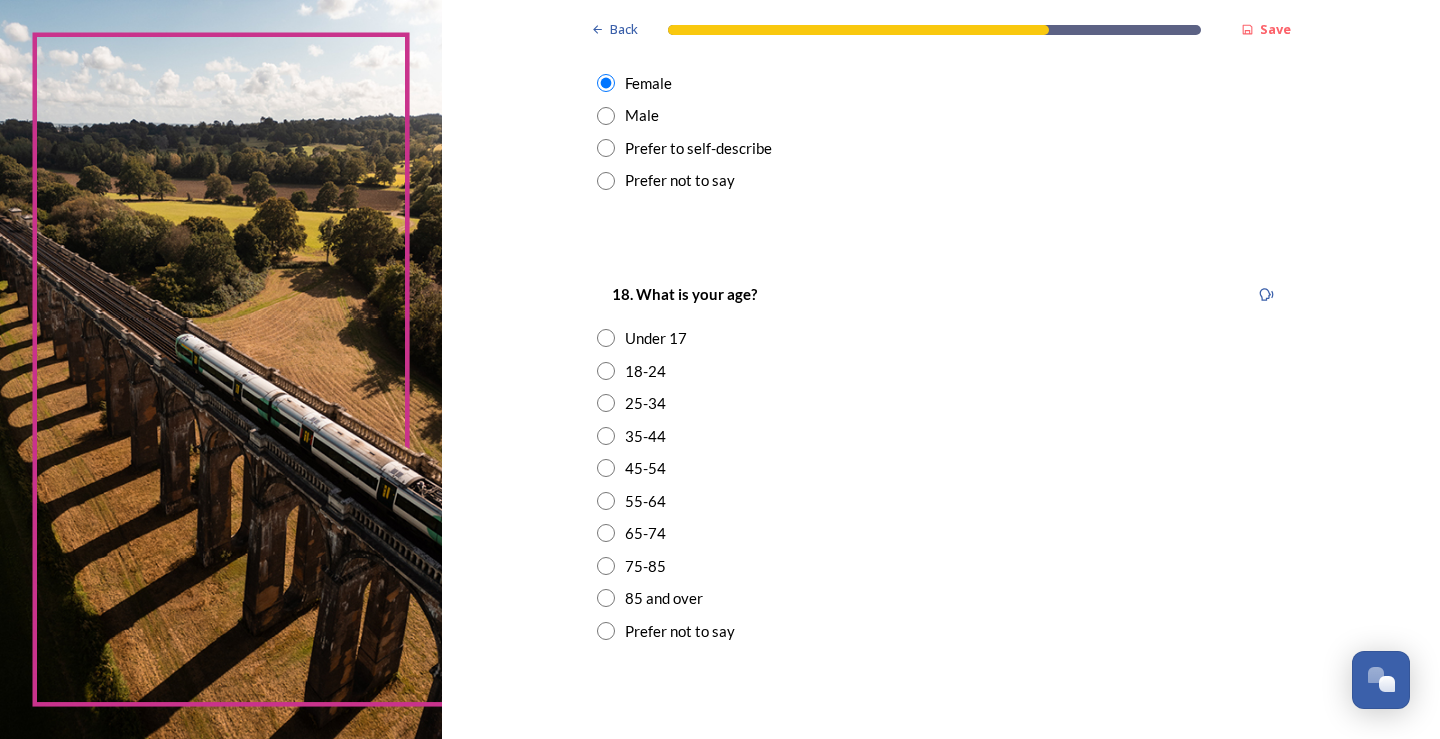 click at bounding box center [606, 436] 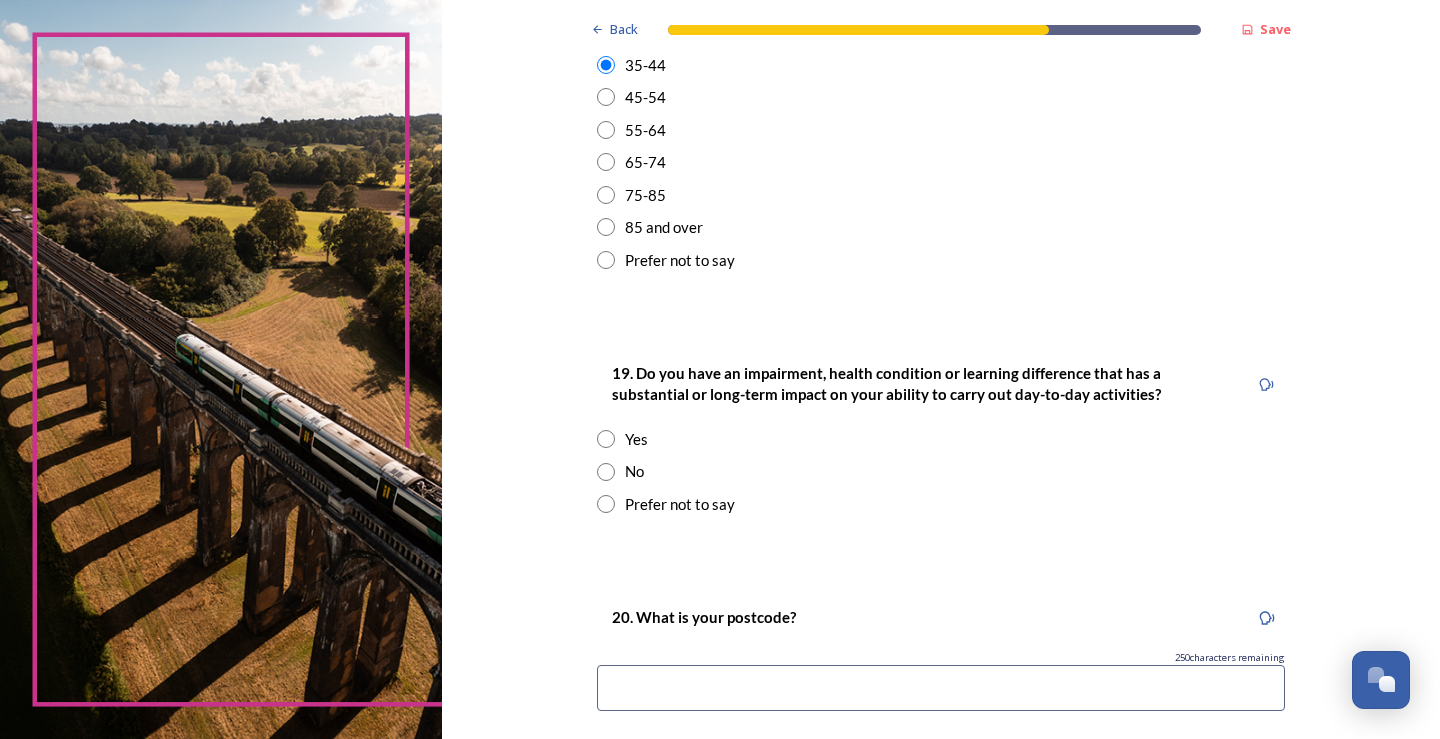 scroll, scrollTop: 800, scrollLeft: 0, axis: vertical 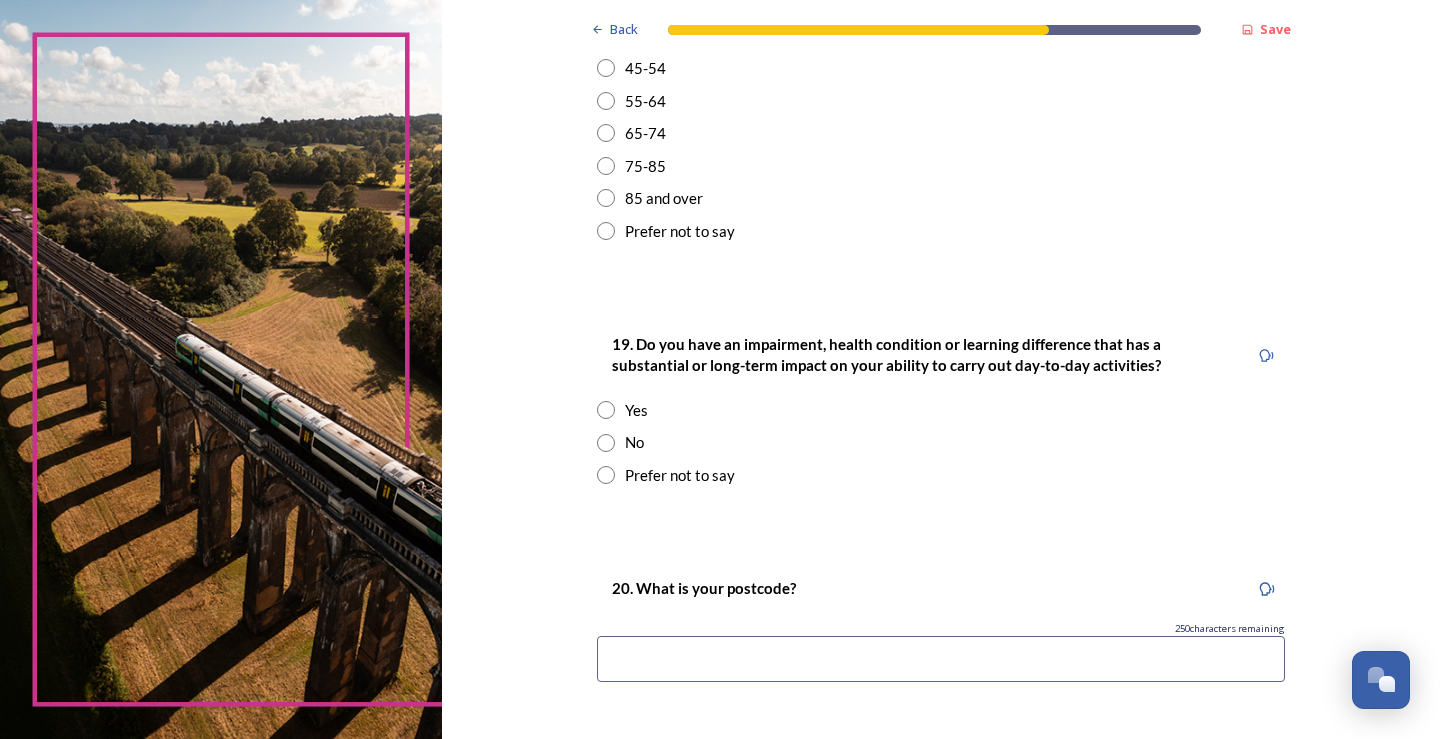 click at bounding box center (606, 443) 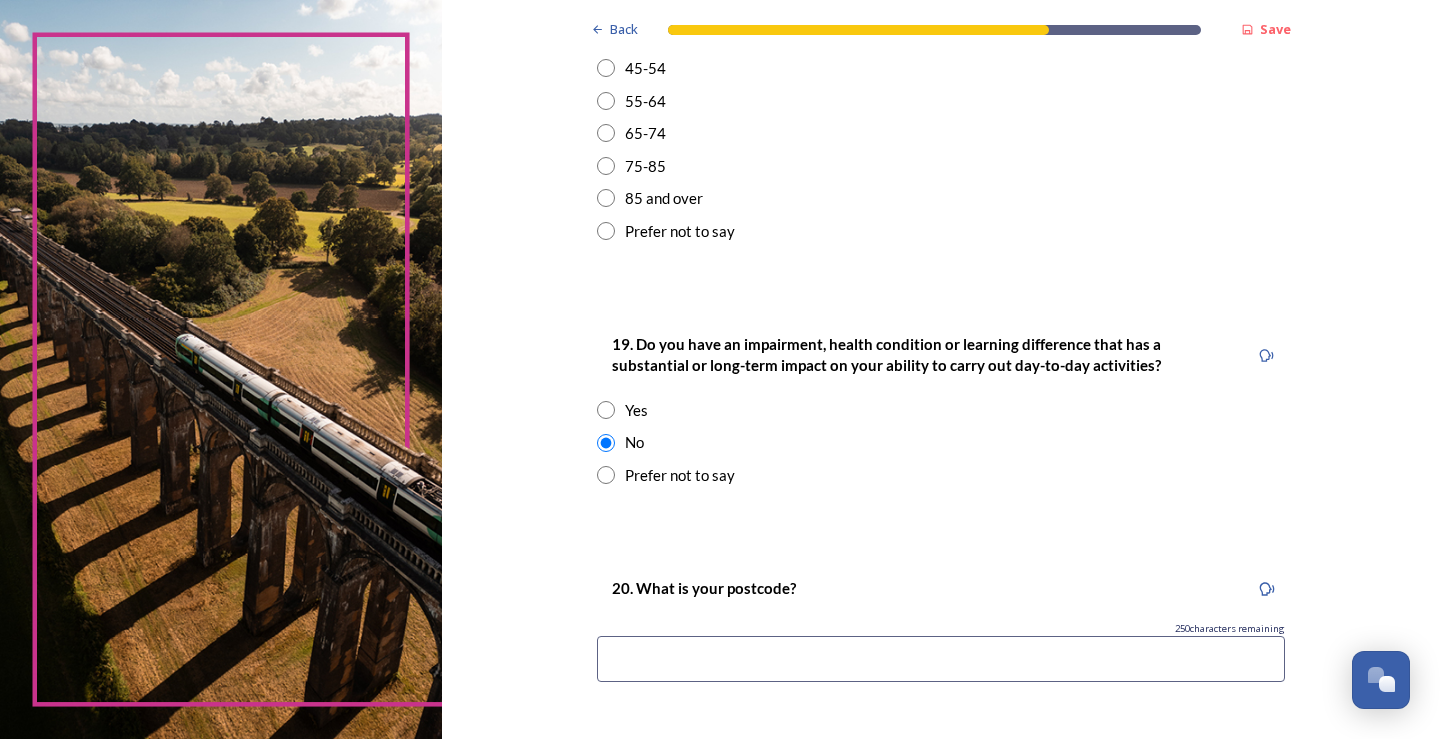 scroll, scrollTop: 991, scrollLeft: 0, axis: vertical 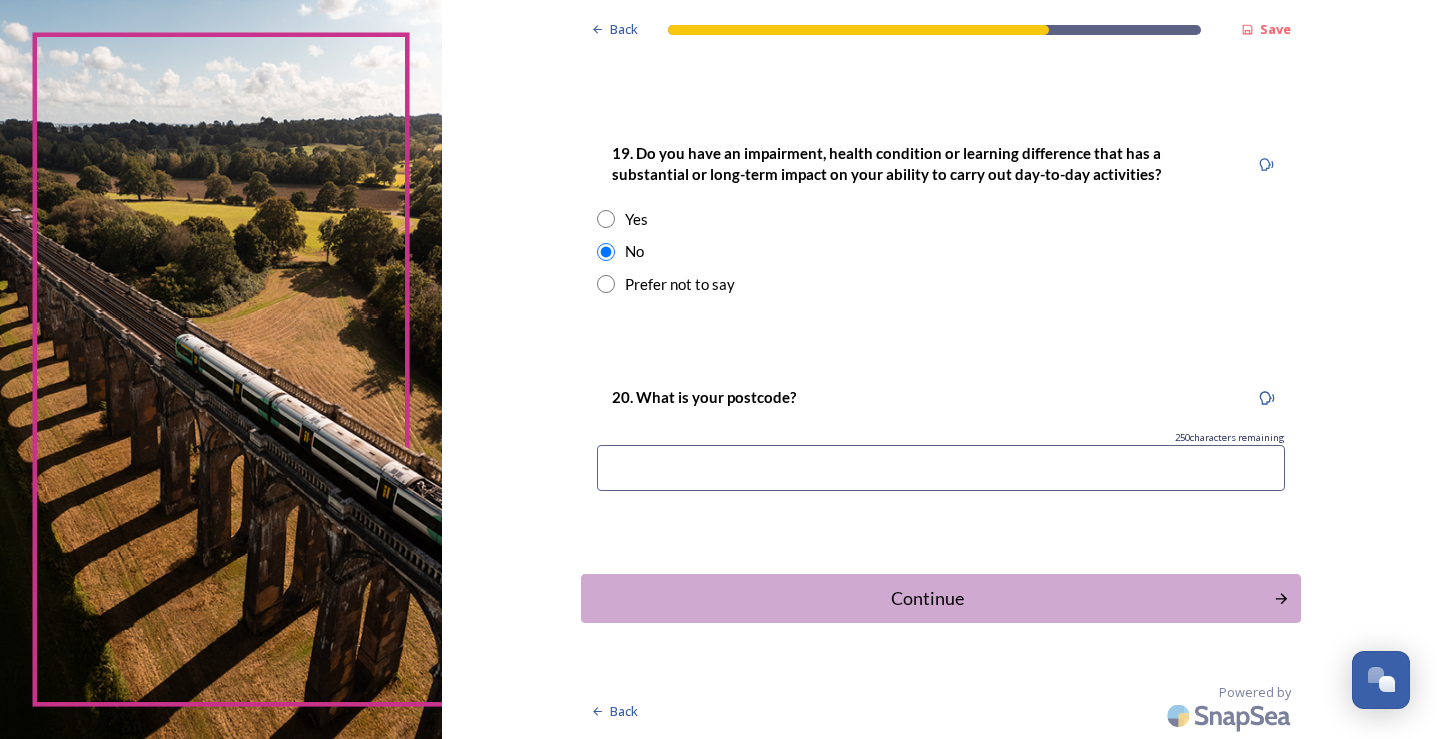 click at bounding box center (941, 468) 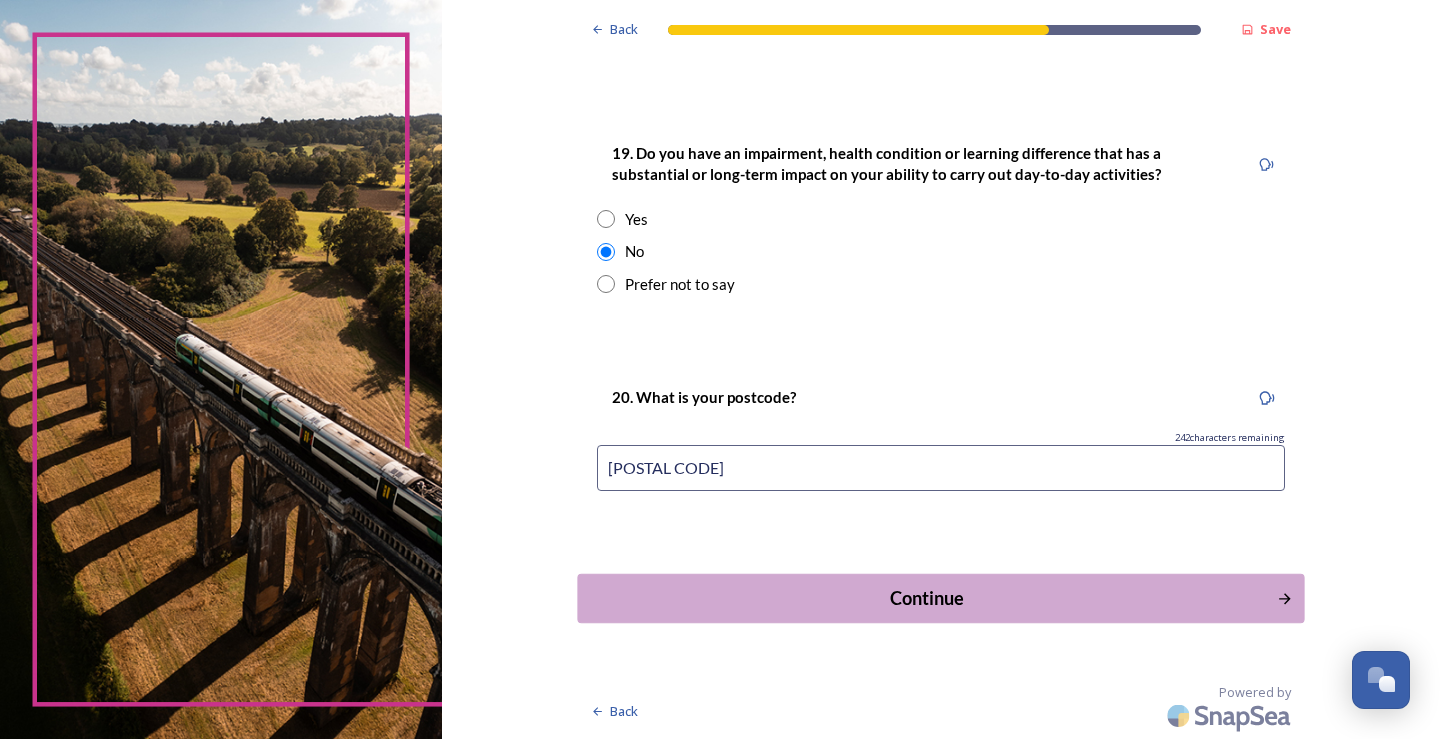 type on "[POSTAL CODE]" 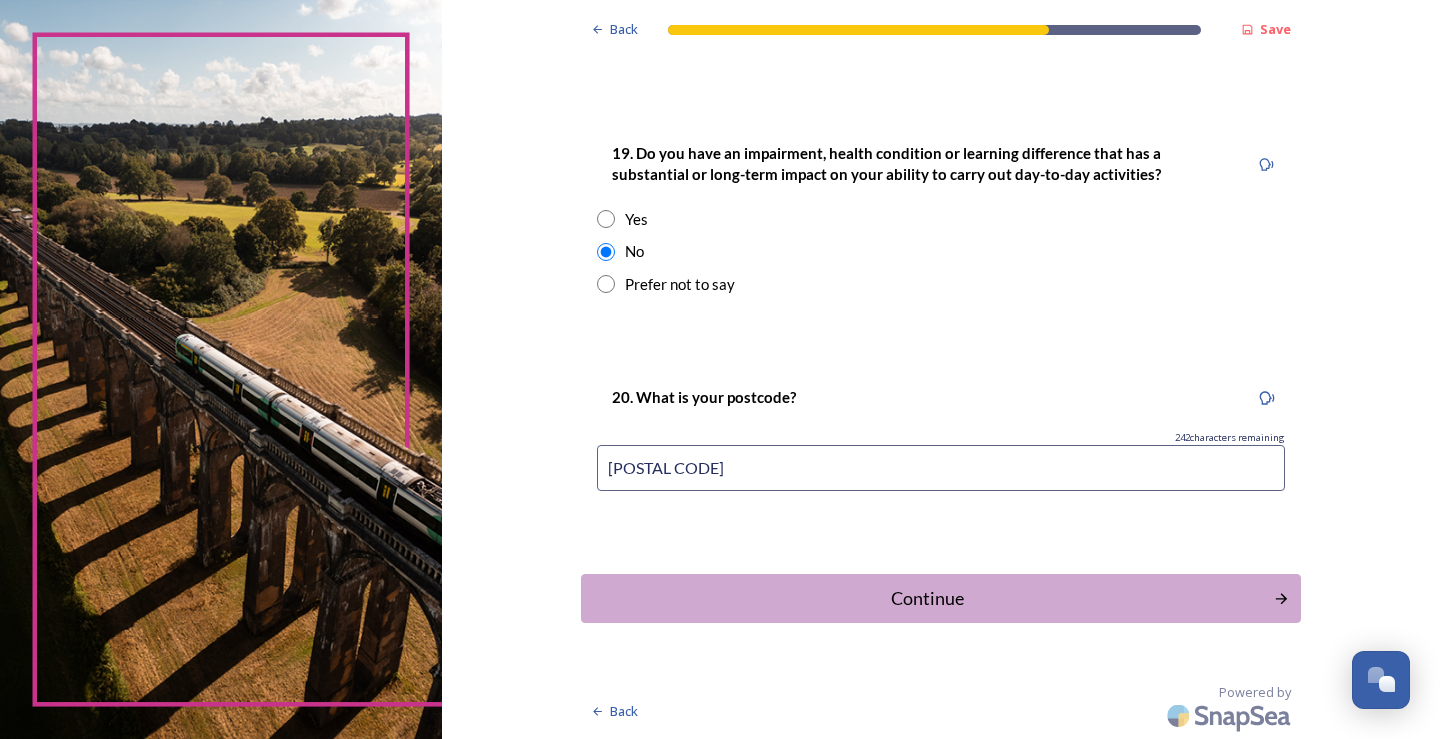 scroll, scrollTop: 0, scrollLeft: 0, axis: both 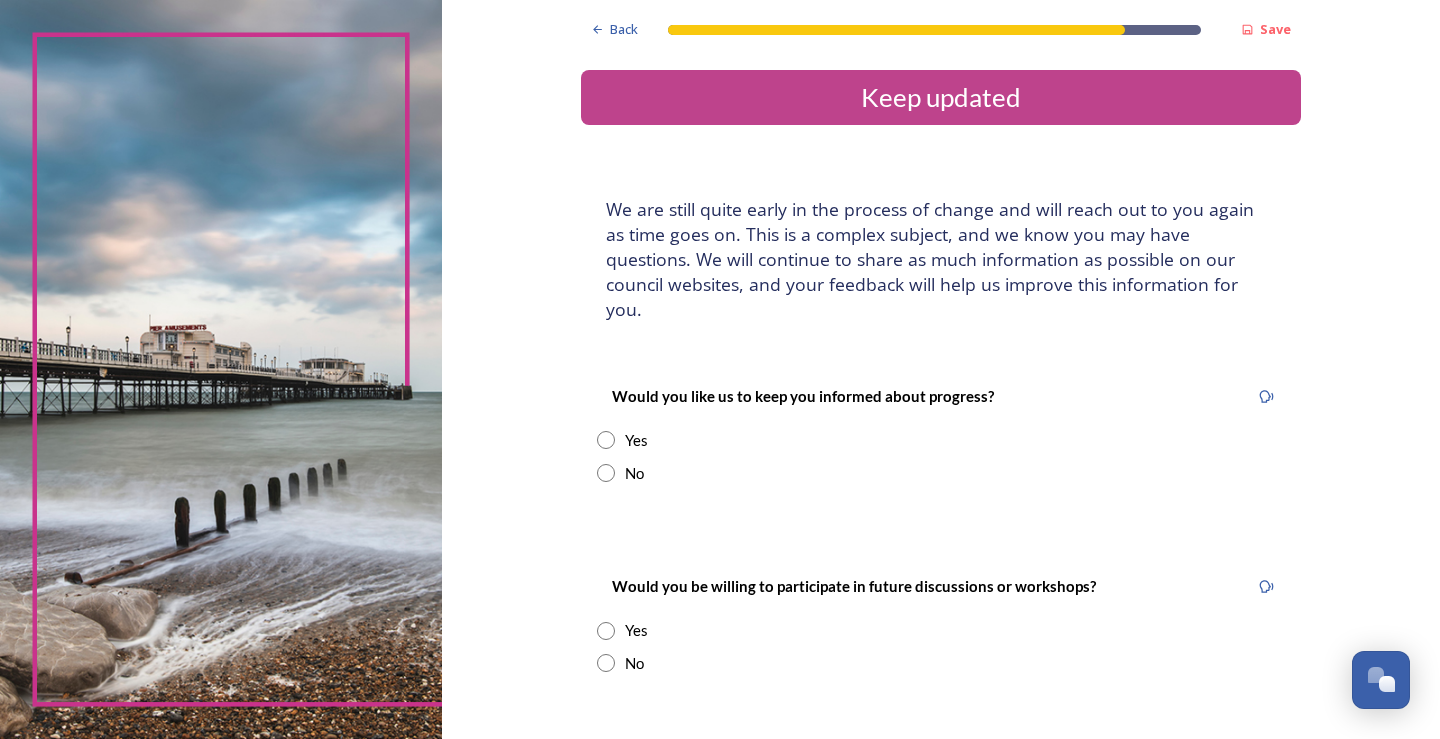 click at bounding box center (606, 473) 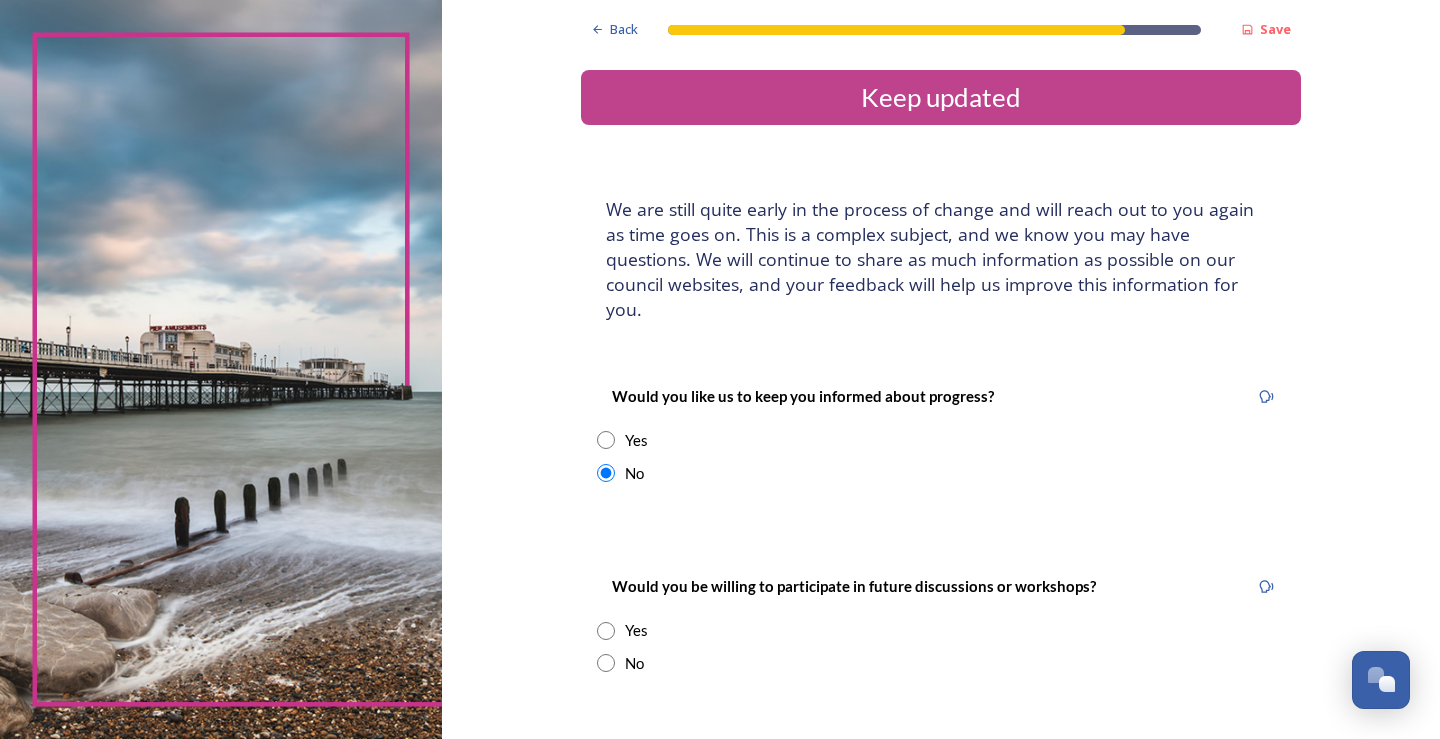 scroll, scrollTop: 145, scrollLeft: 0, axis: vertical 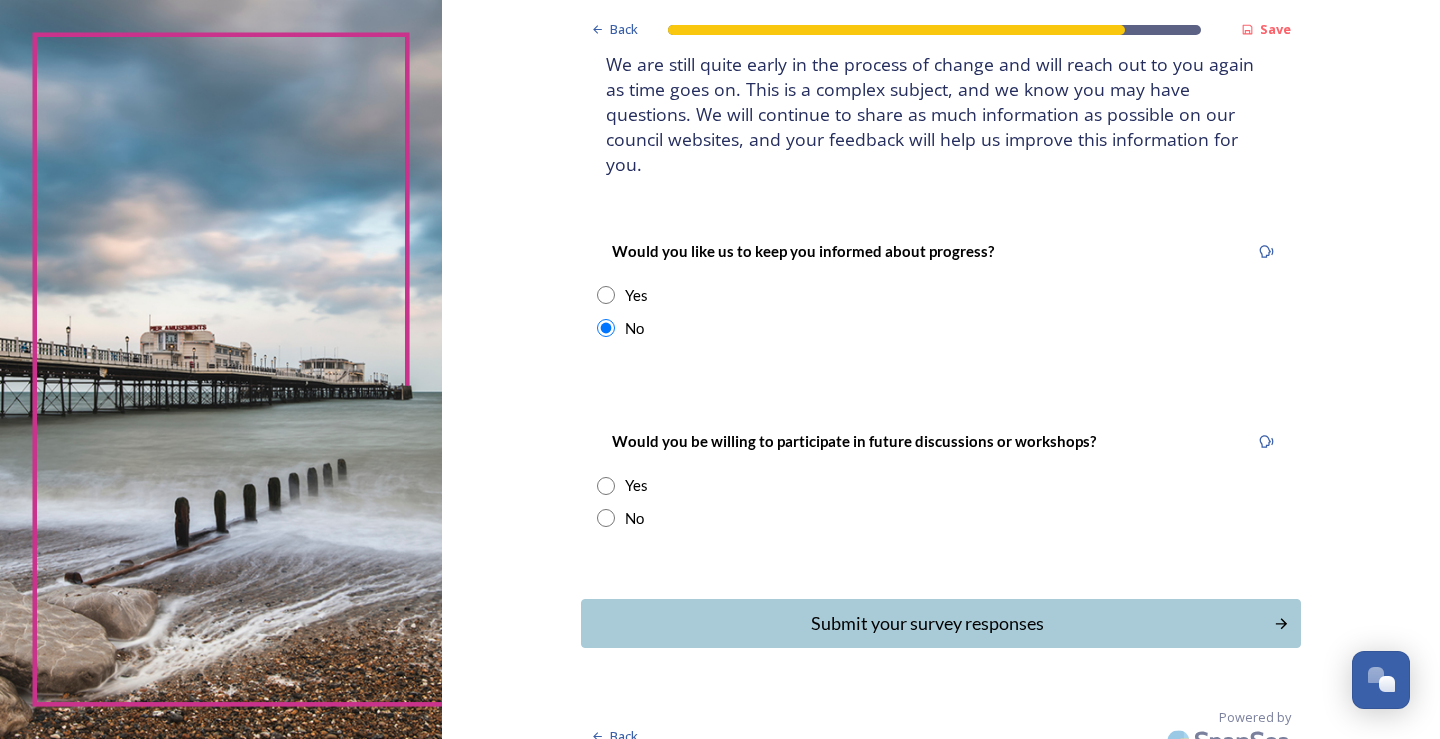 click at bounding box center (606, 518) 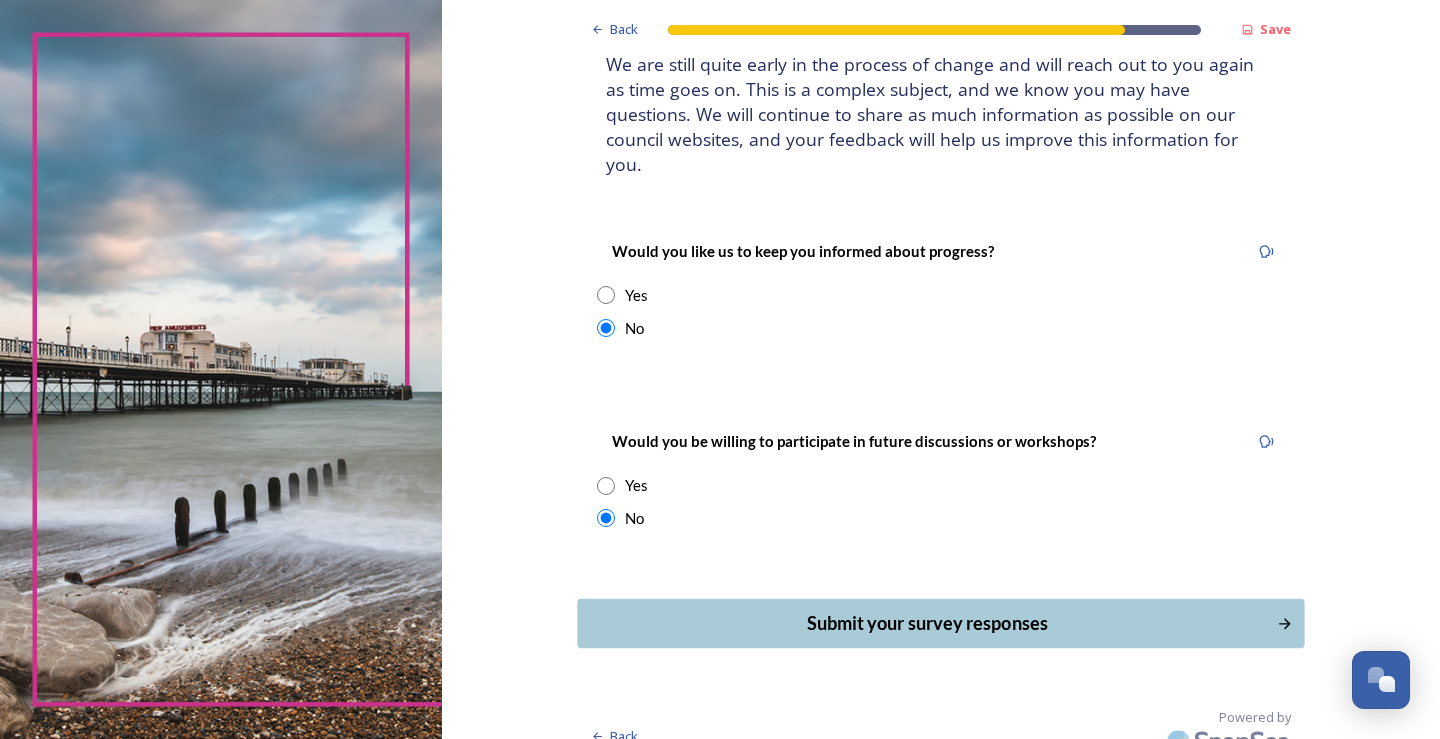 click on "Submit your survey responses" at bounding box center (926, 623) 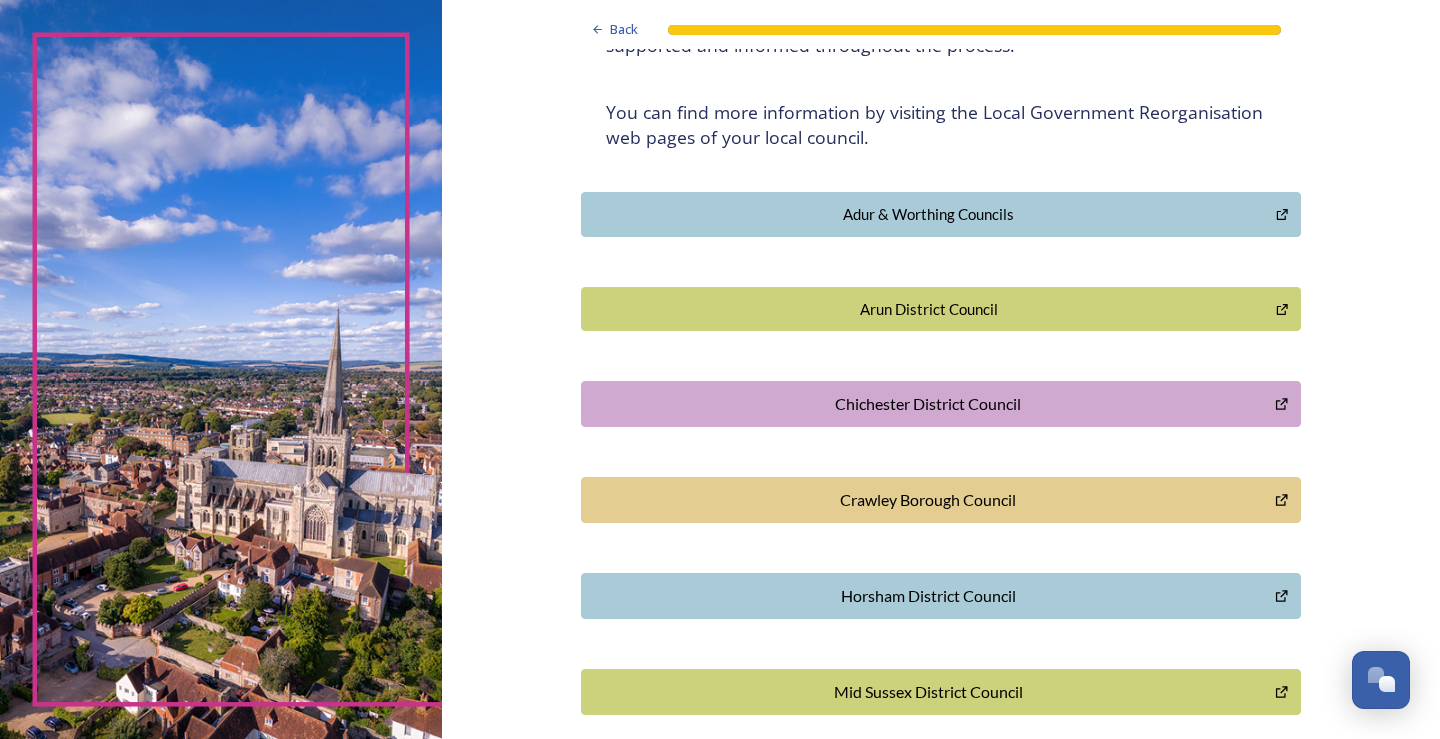 scroll, scrollTop: 400, scrollLeft: 0, axis: vertical 